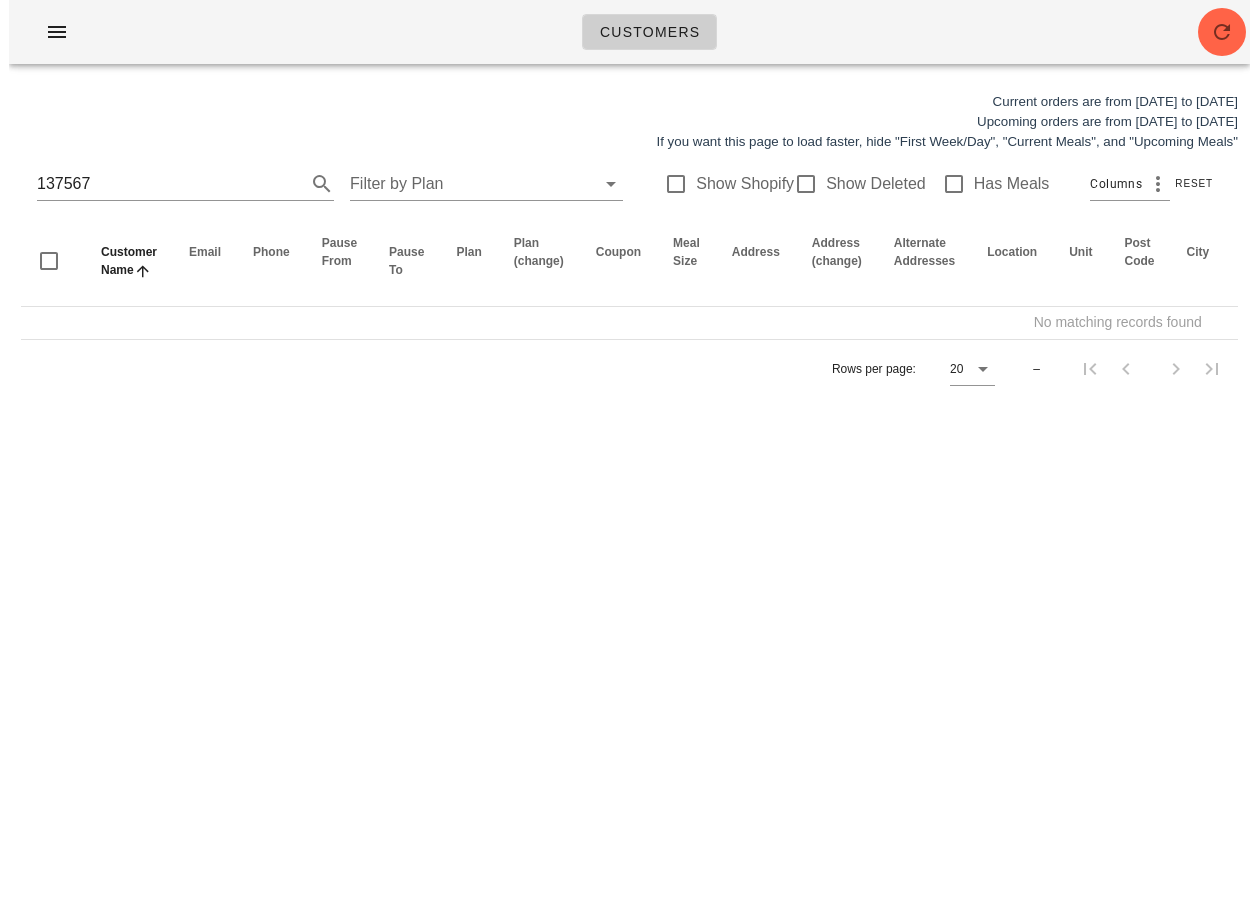 scroll, scrollTop: 0, scrollLeft: 0, axis: both 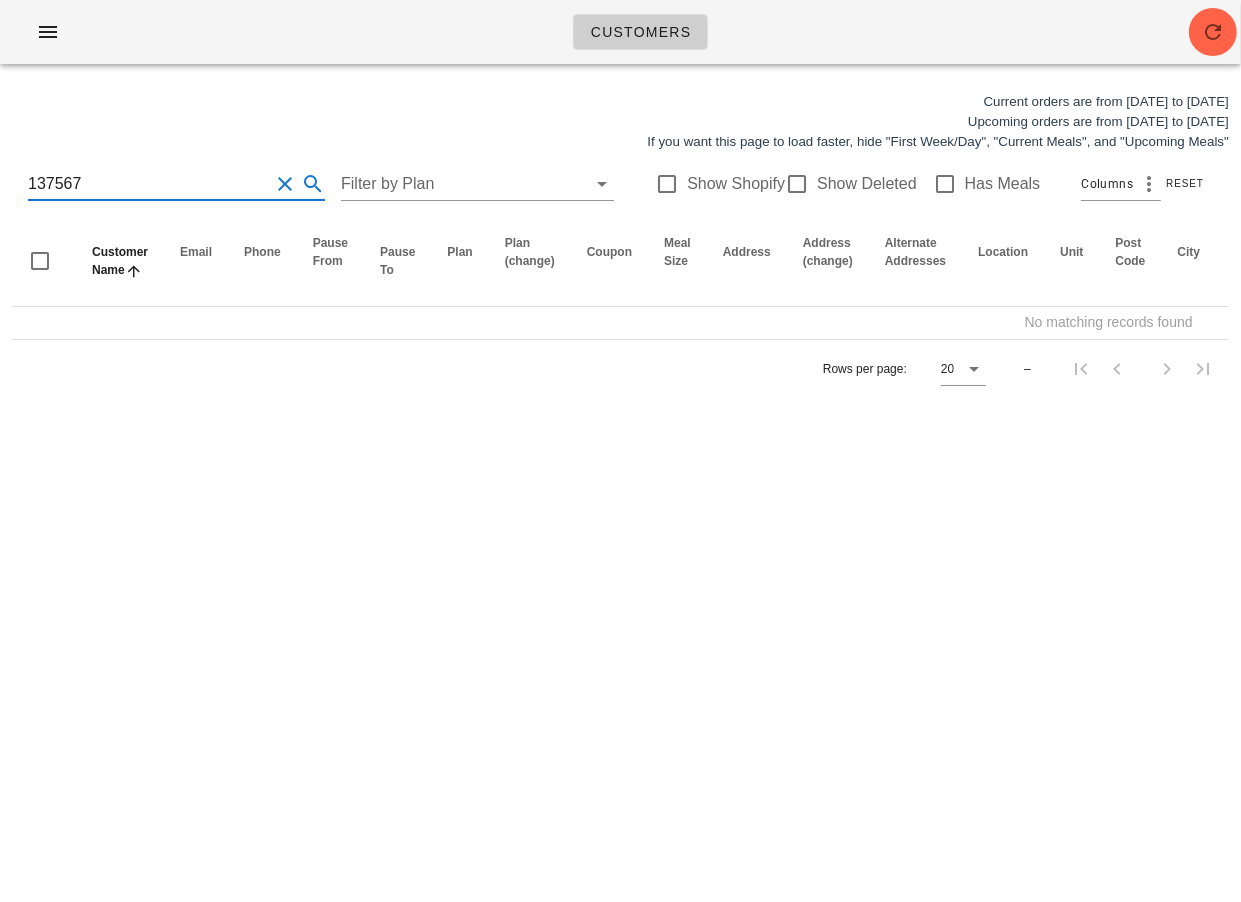 click on "137567" at bounding box center [148, 184] 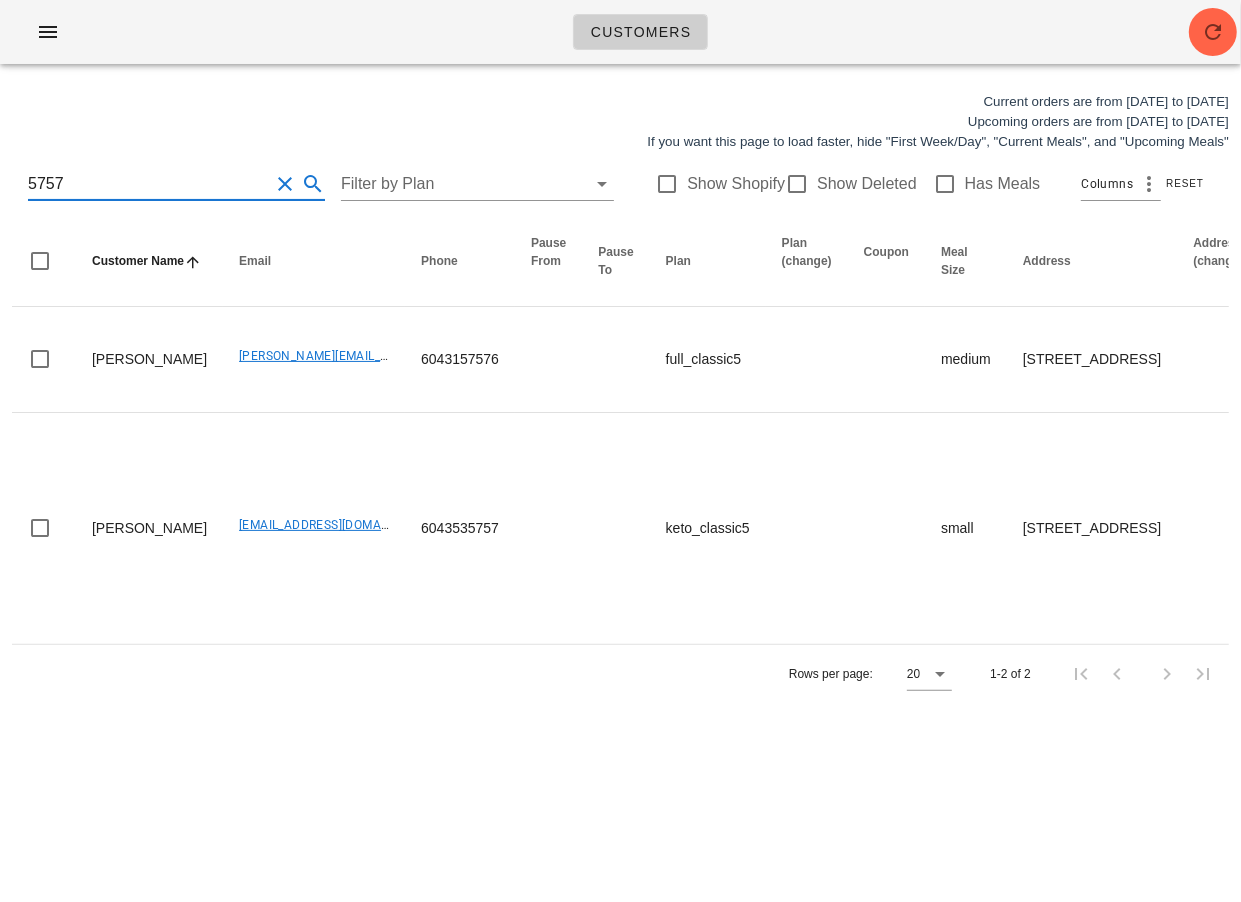 click on "5757" at bounding box center (148, 184) 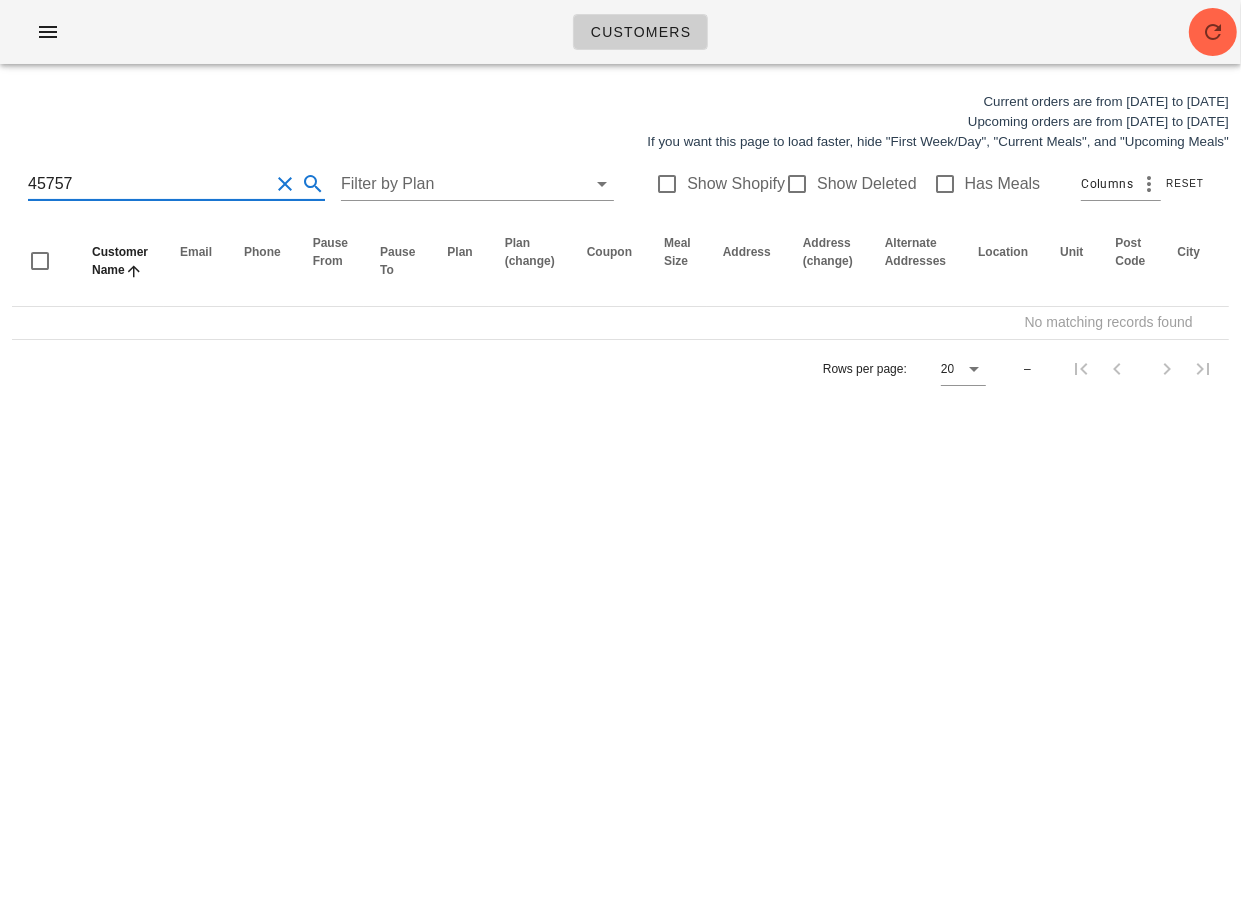 type on "45757" 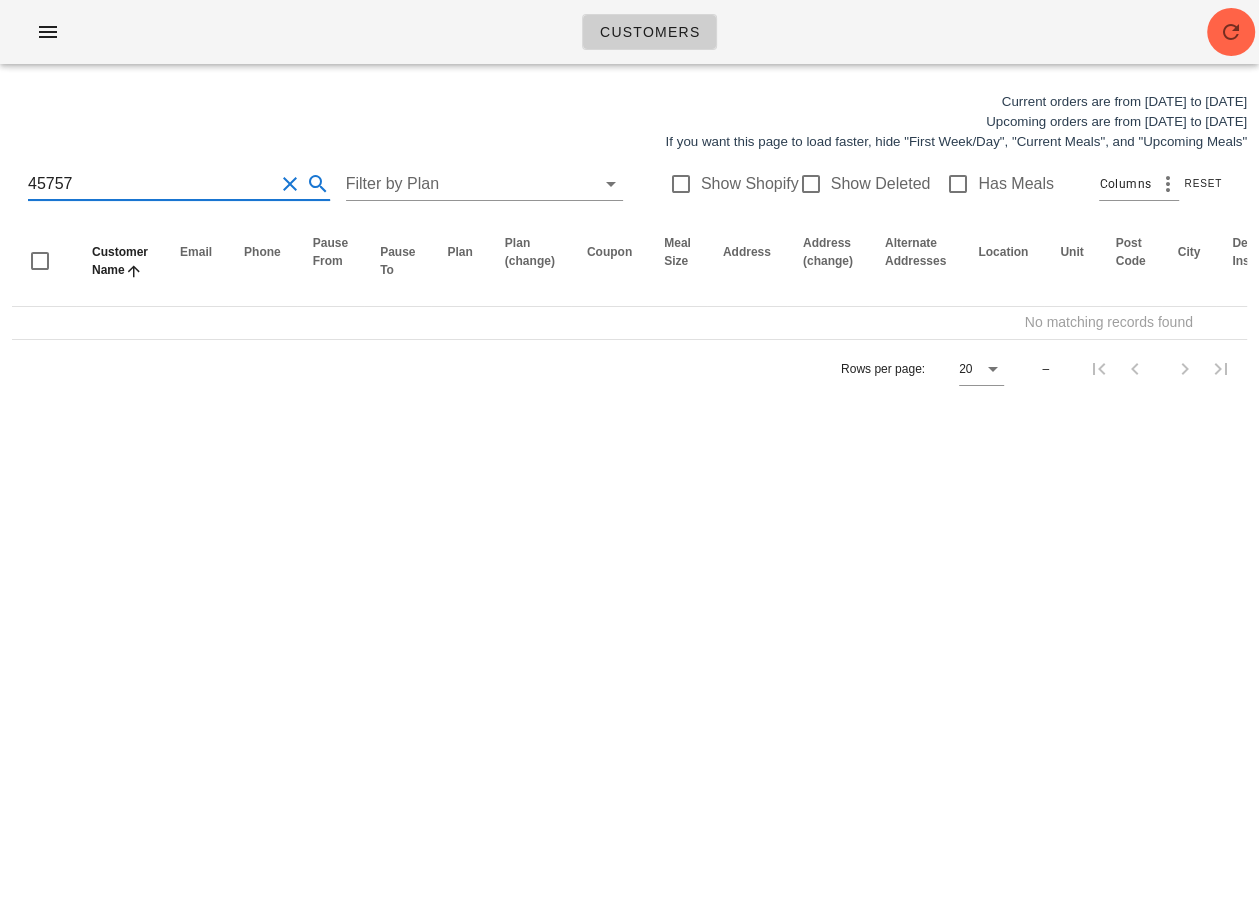 click on "45757" at bounding box center (151, 184) 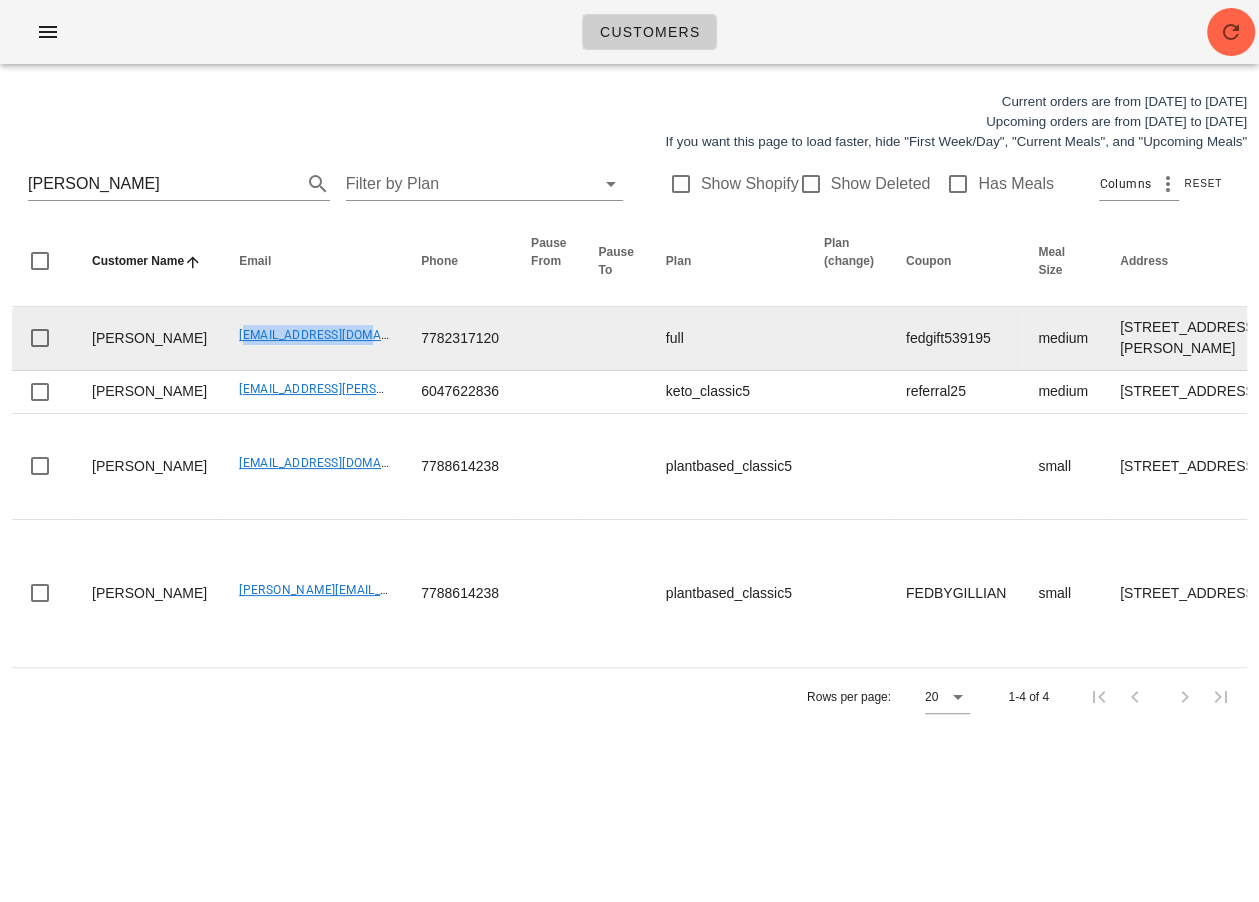 drag, startPoint x: 167, startPoint y: 369, endPoint x: 313, endPoint y: 362, distance: 146.16771 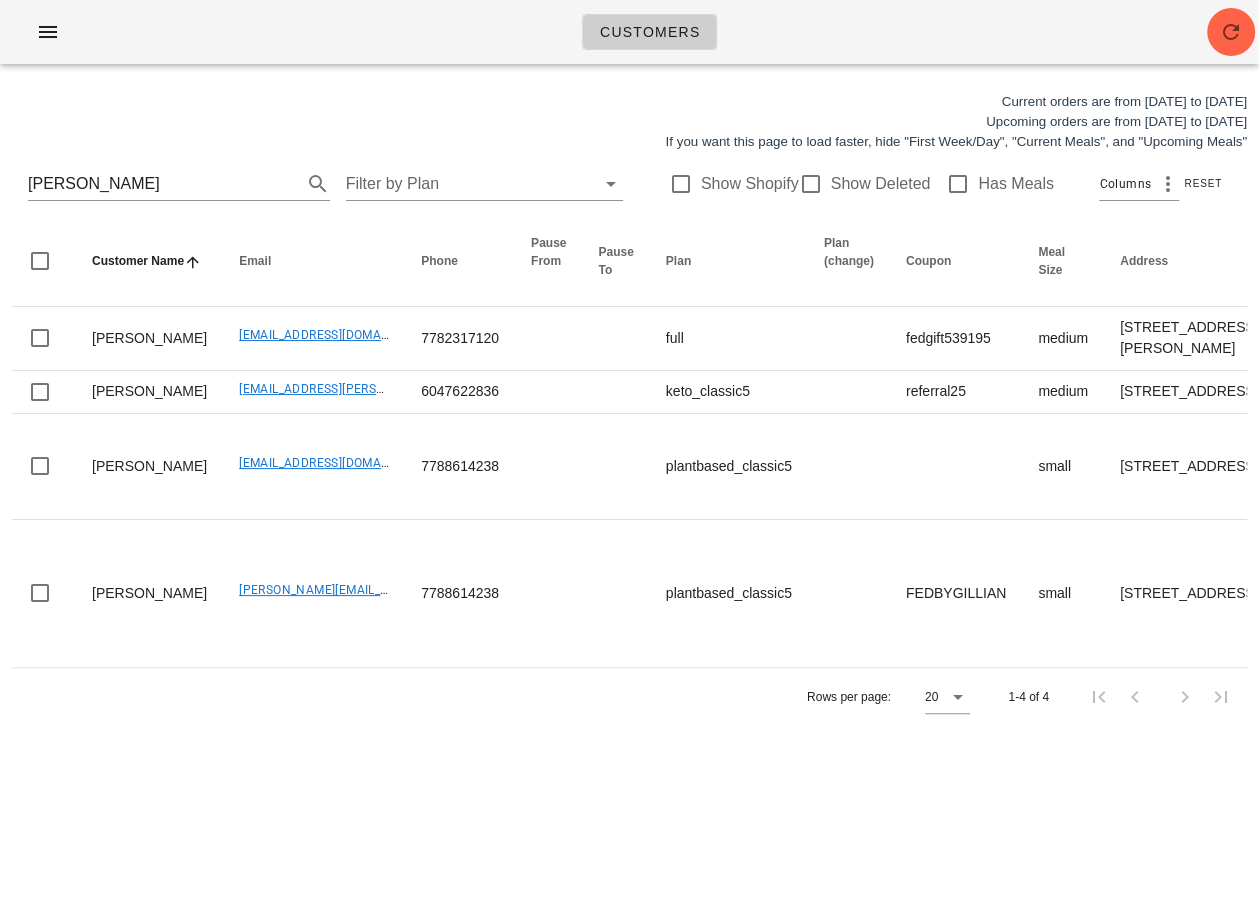 click on "laverne Filter by Plan Show Shopify Show Deleted Has Meals   Columns  Reset" at bounding box center [629, 184] 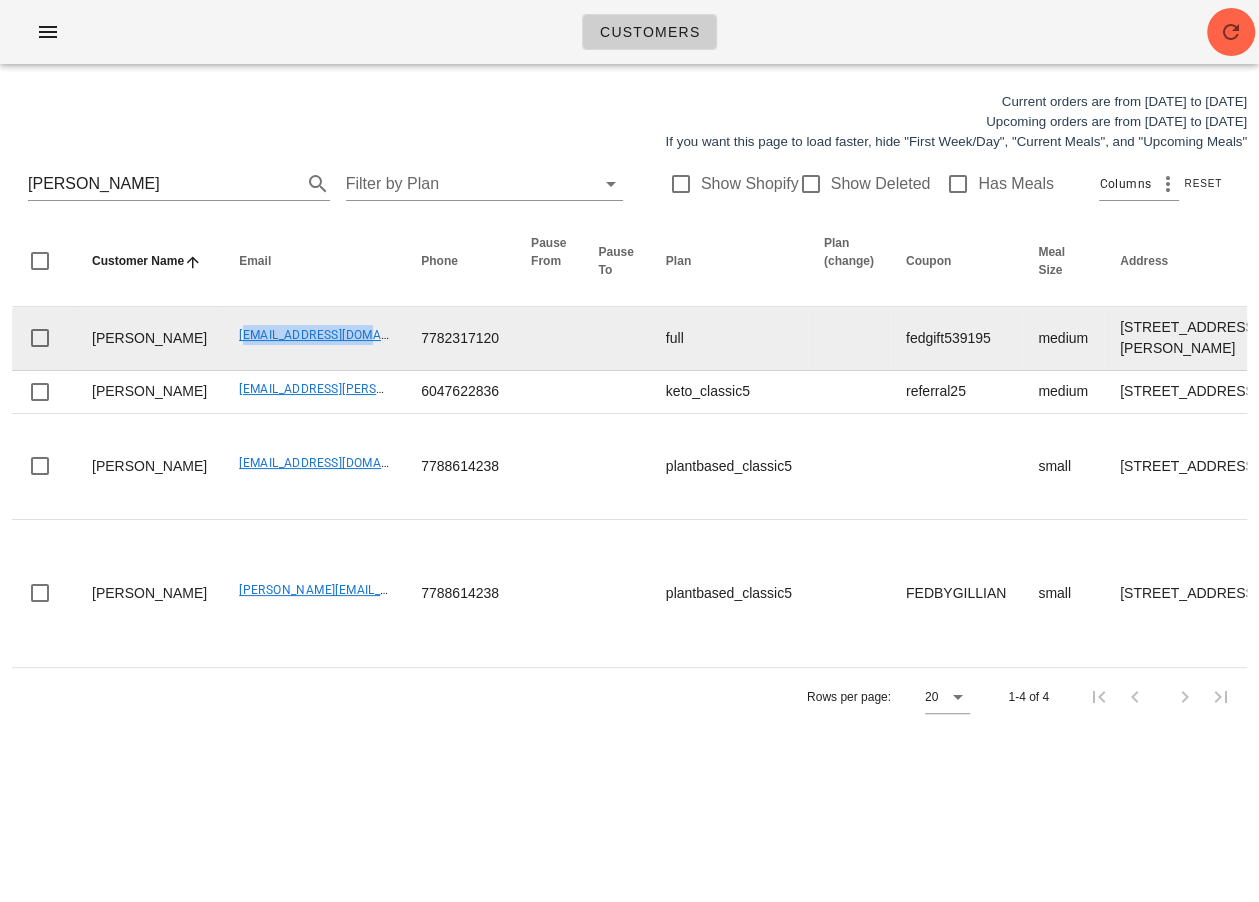 drag, startPoint x: 173, startPoint y: 367, endPoint x: 313, endPoint y: 369, distance: 140.01428 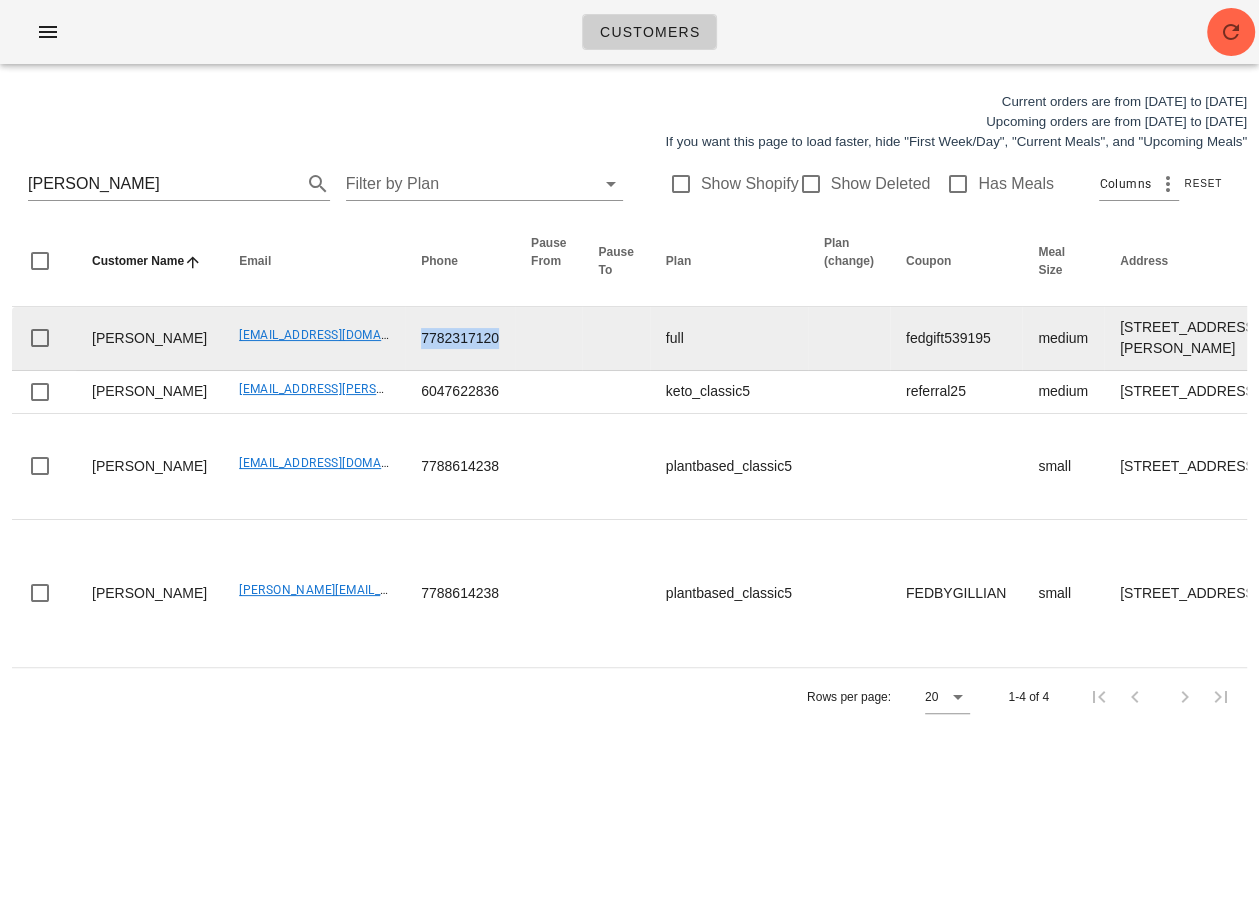 drag, startPoint x: 349, startPoint y: 372, endPoint x: 468, endPoint y: 371, distance: 119.0042 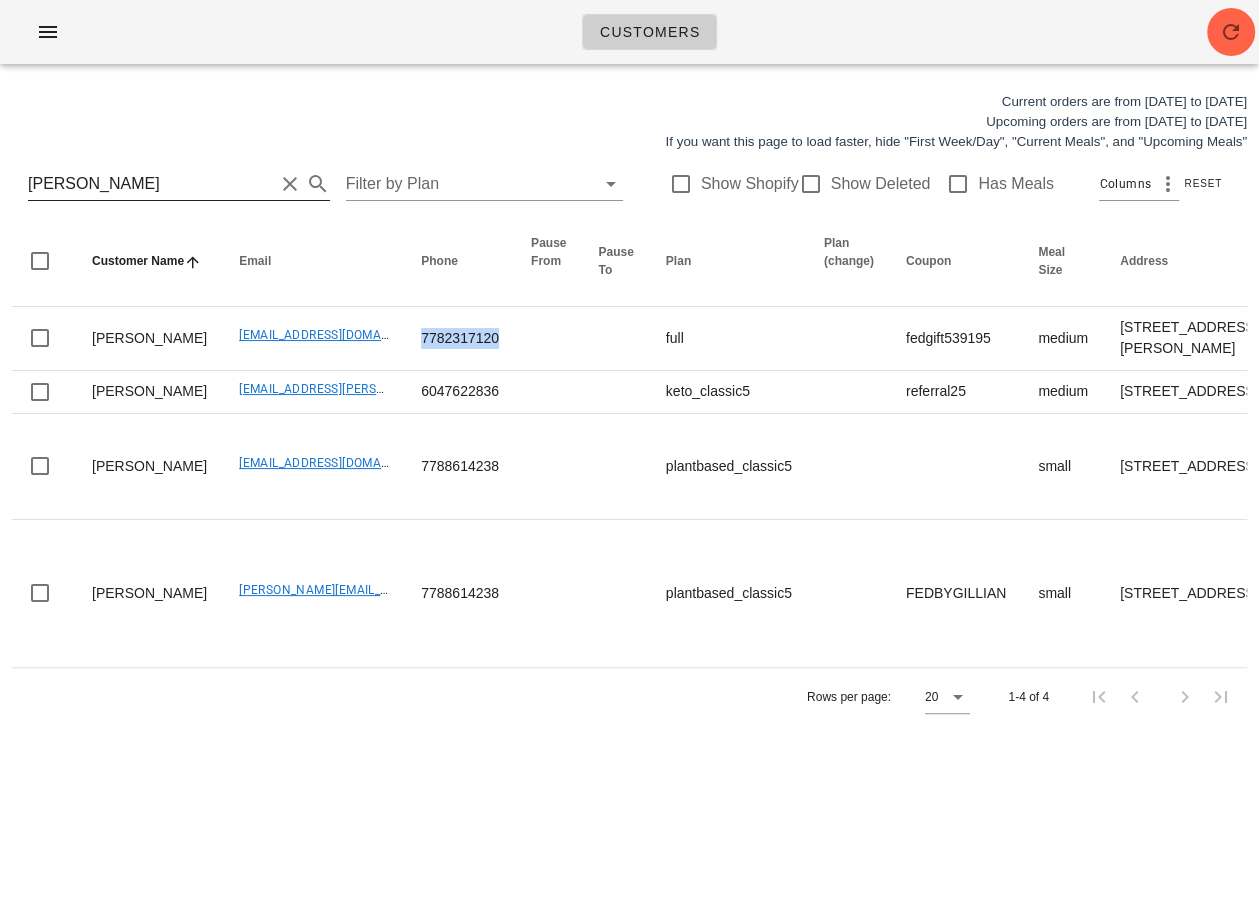 click on "laverne" at bounding box center (151, 184) 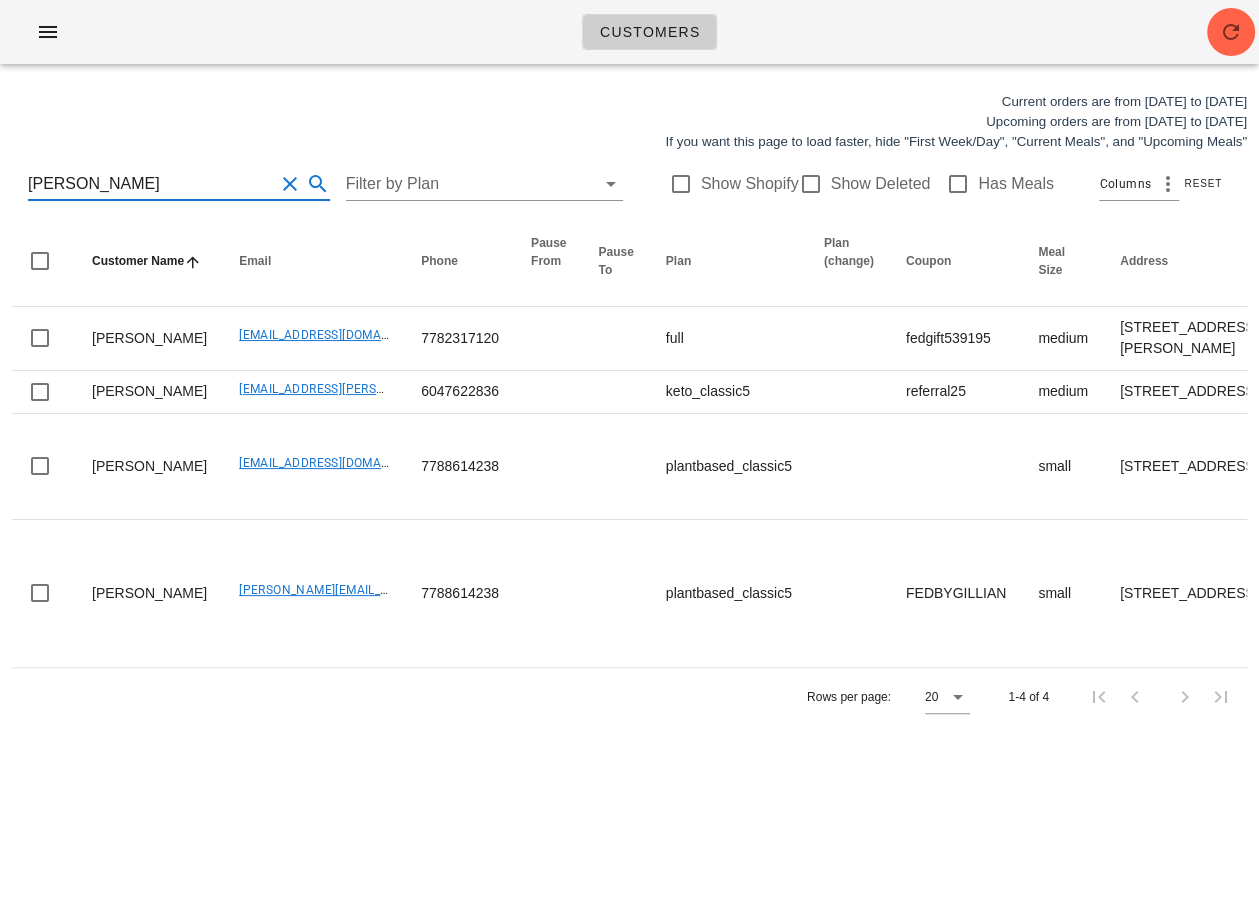 click on "laverne" at bounding box center [151, 184] 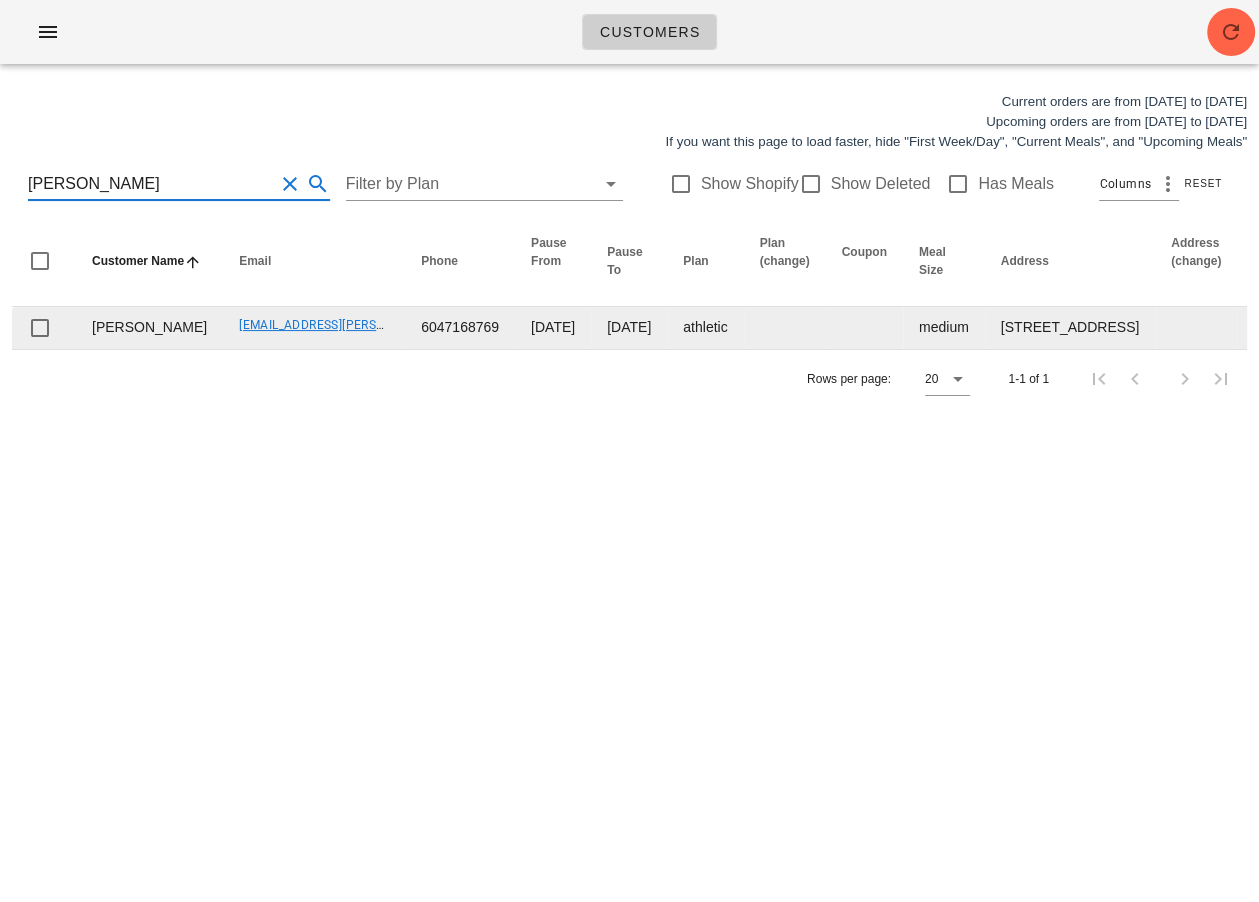 type on "Raewyn Reid" 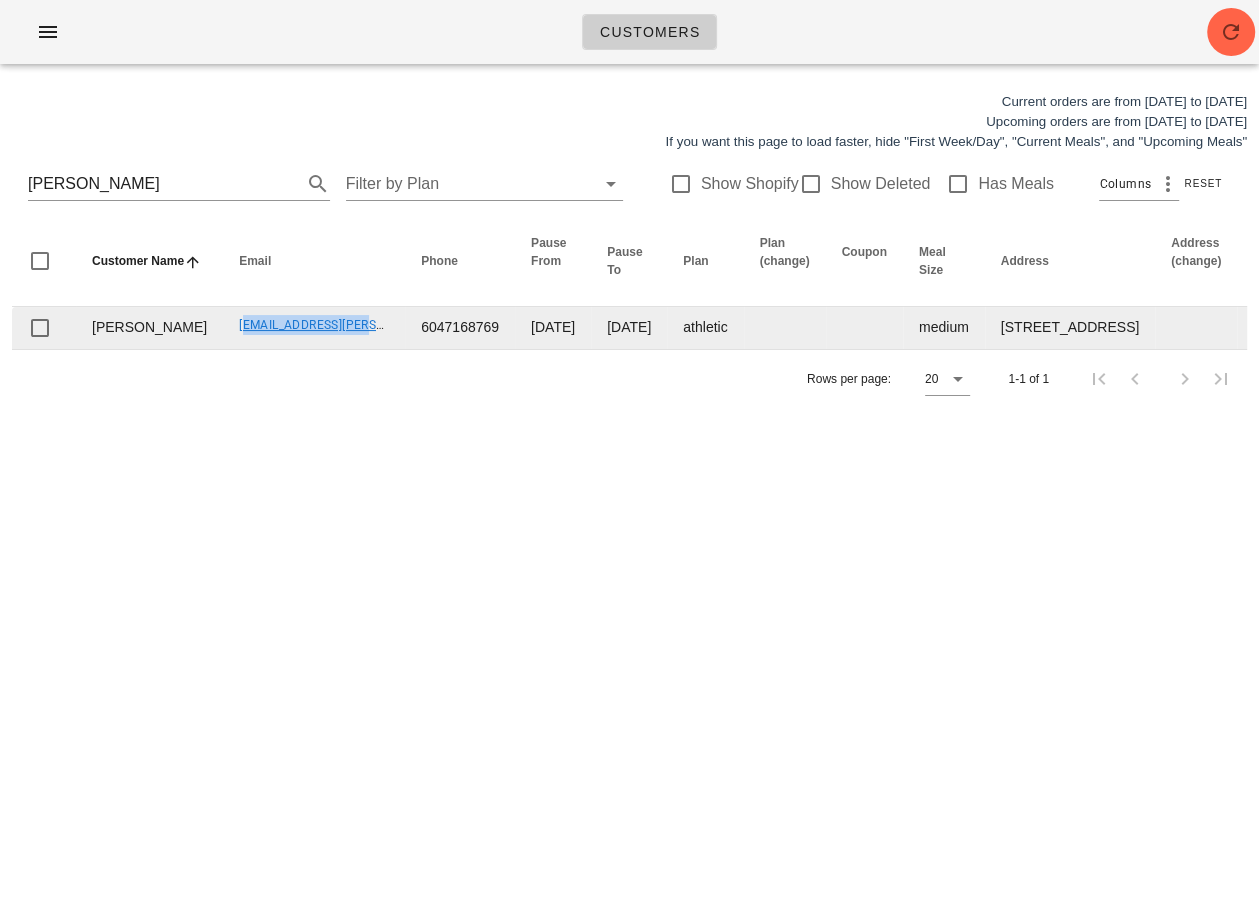 drag, startPoint x: 167, startPoint y: 354, endPoint x: 310, endPoint y: 344, distance: 143.34923 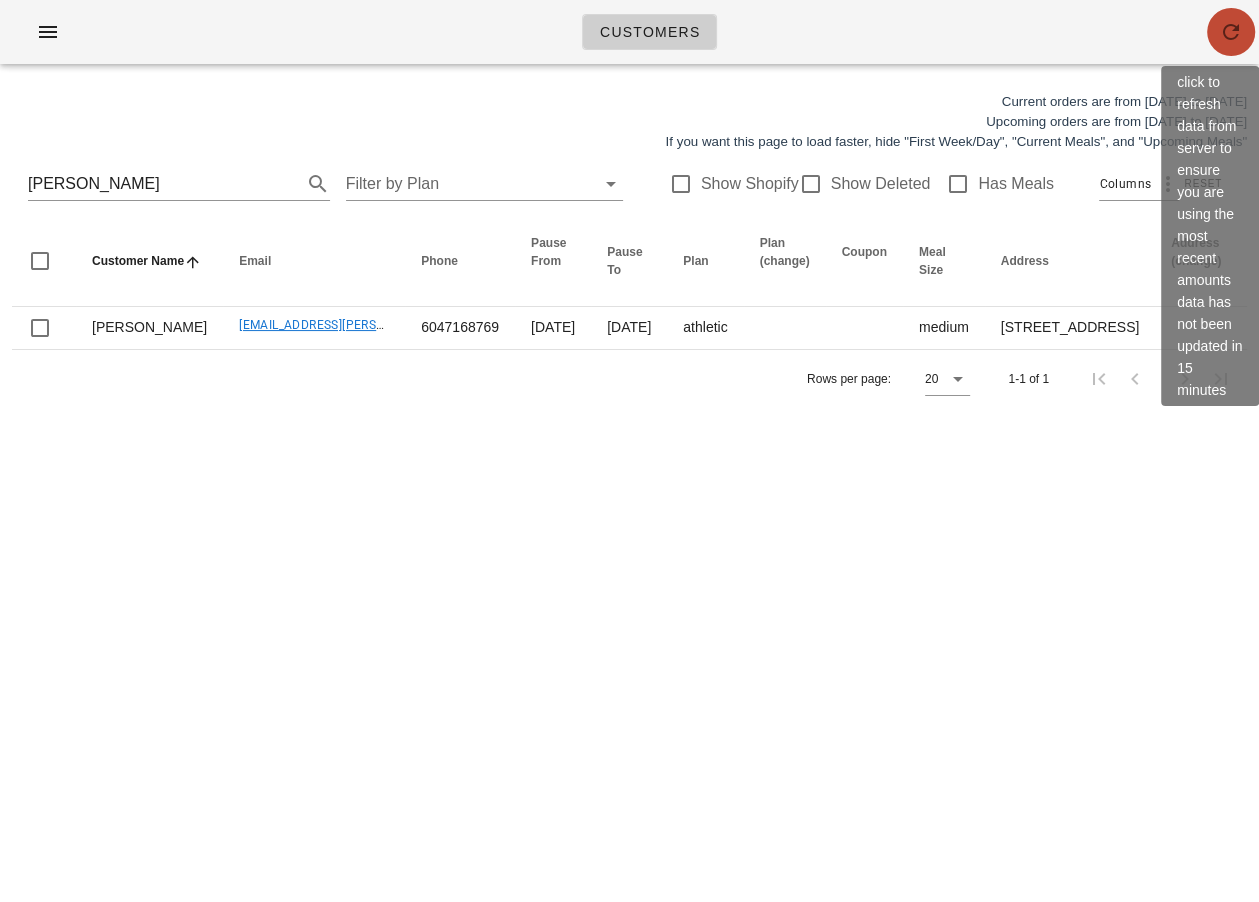 click at bounding box center (1231, 32) 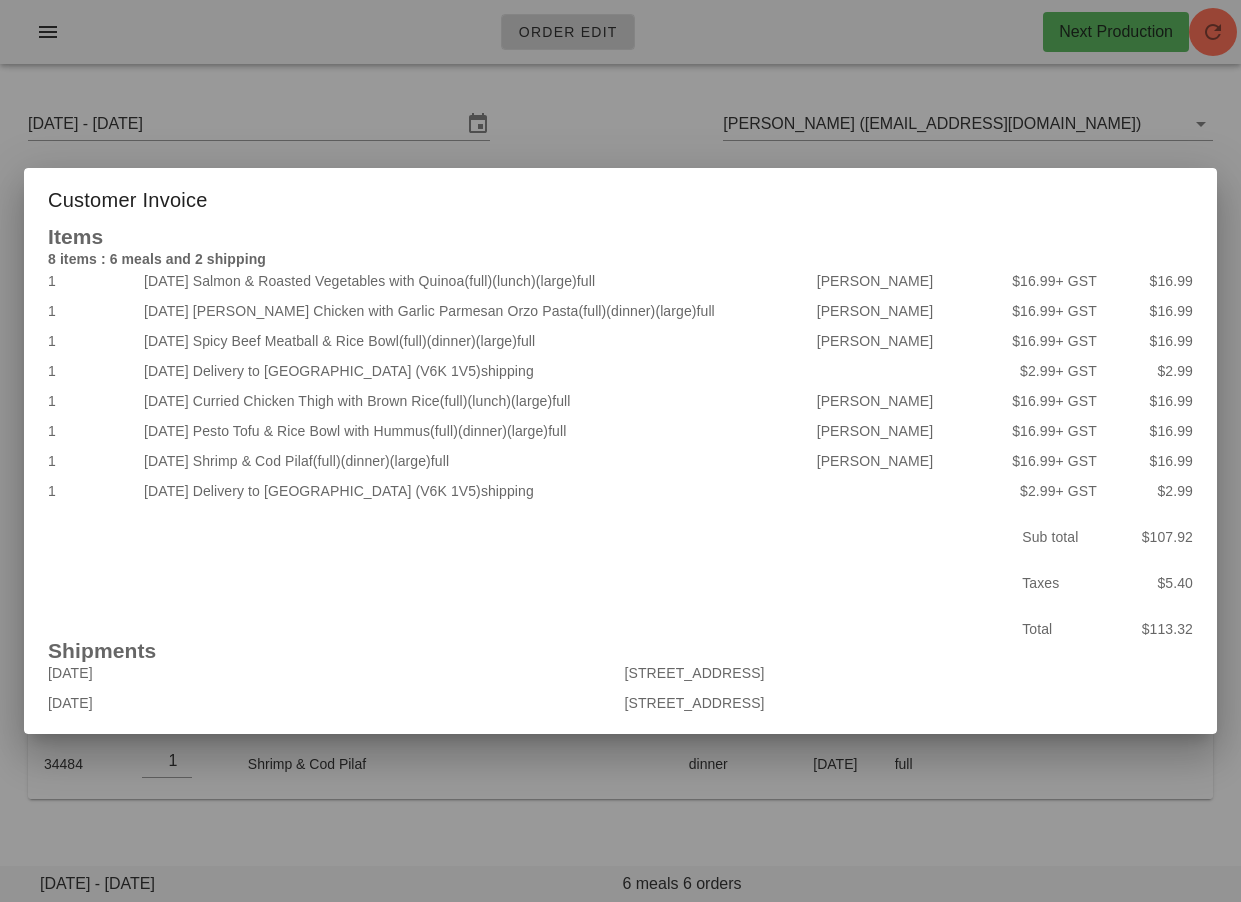 scroll, scrollTop: 0, scrollLeft: 0, axis: both 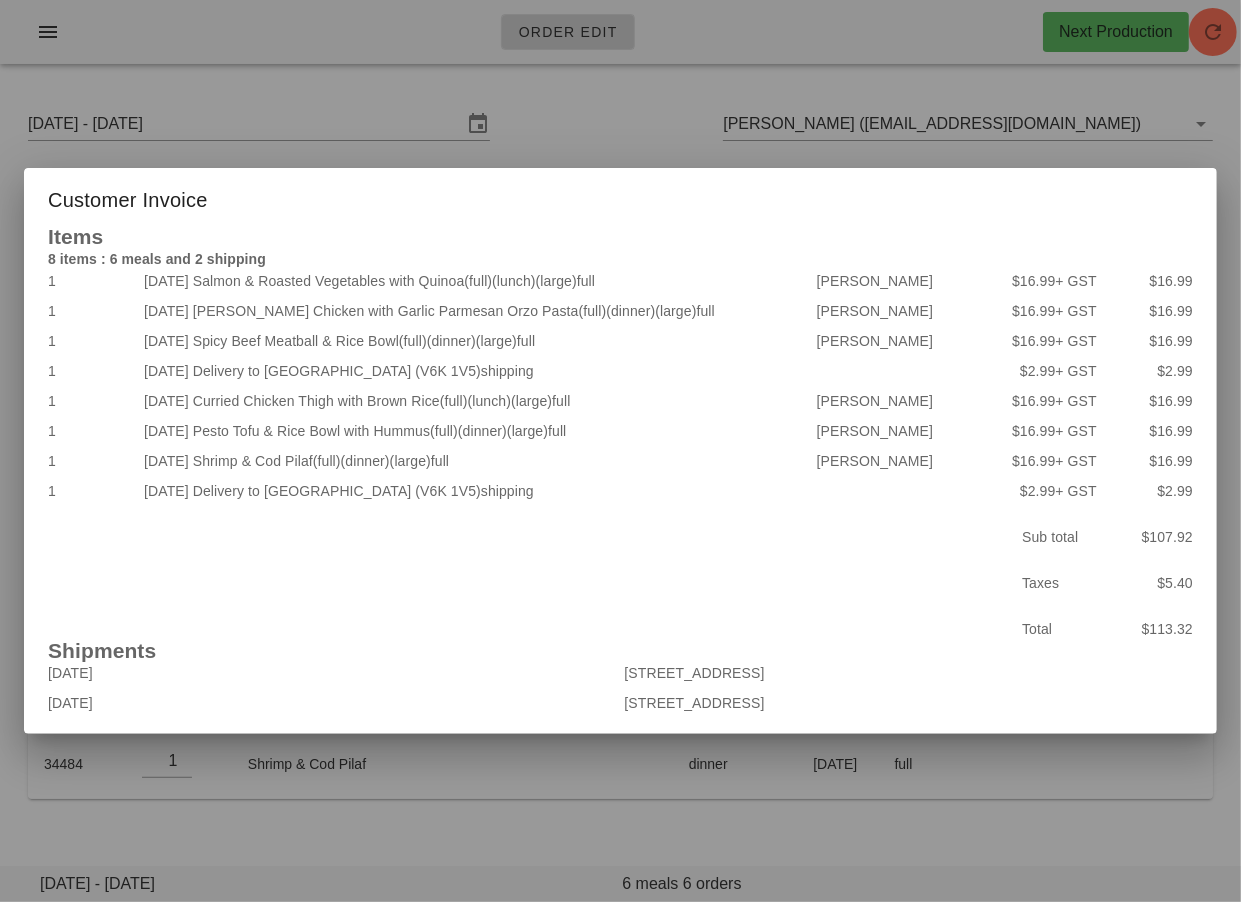 click at bounding box center [620, 451] 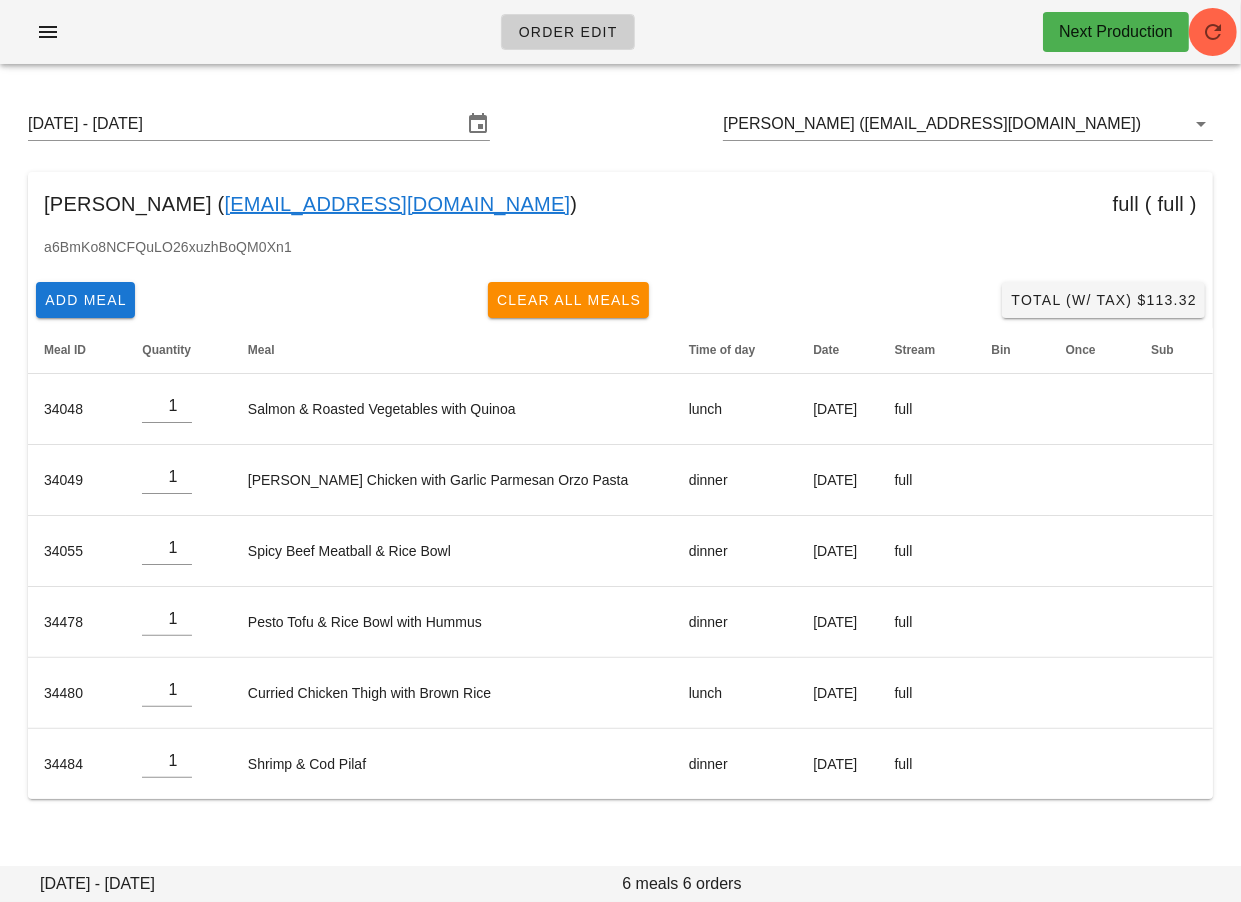 click on "Order Edit Next Production" at bounding box center [620, 40] 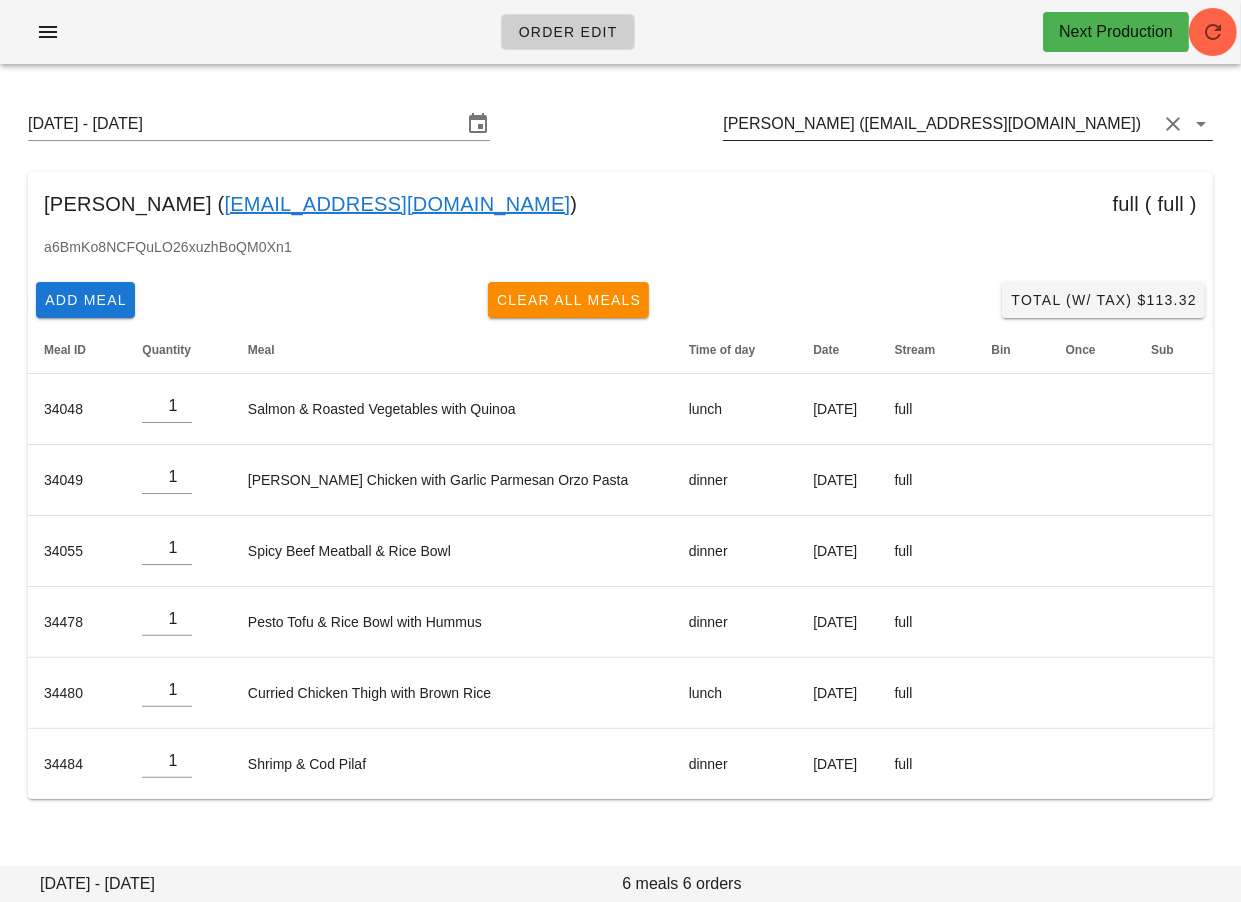 click on "Ben Webb (benwebb95@gmail.com)" at bounding box center [940, 124] 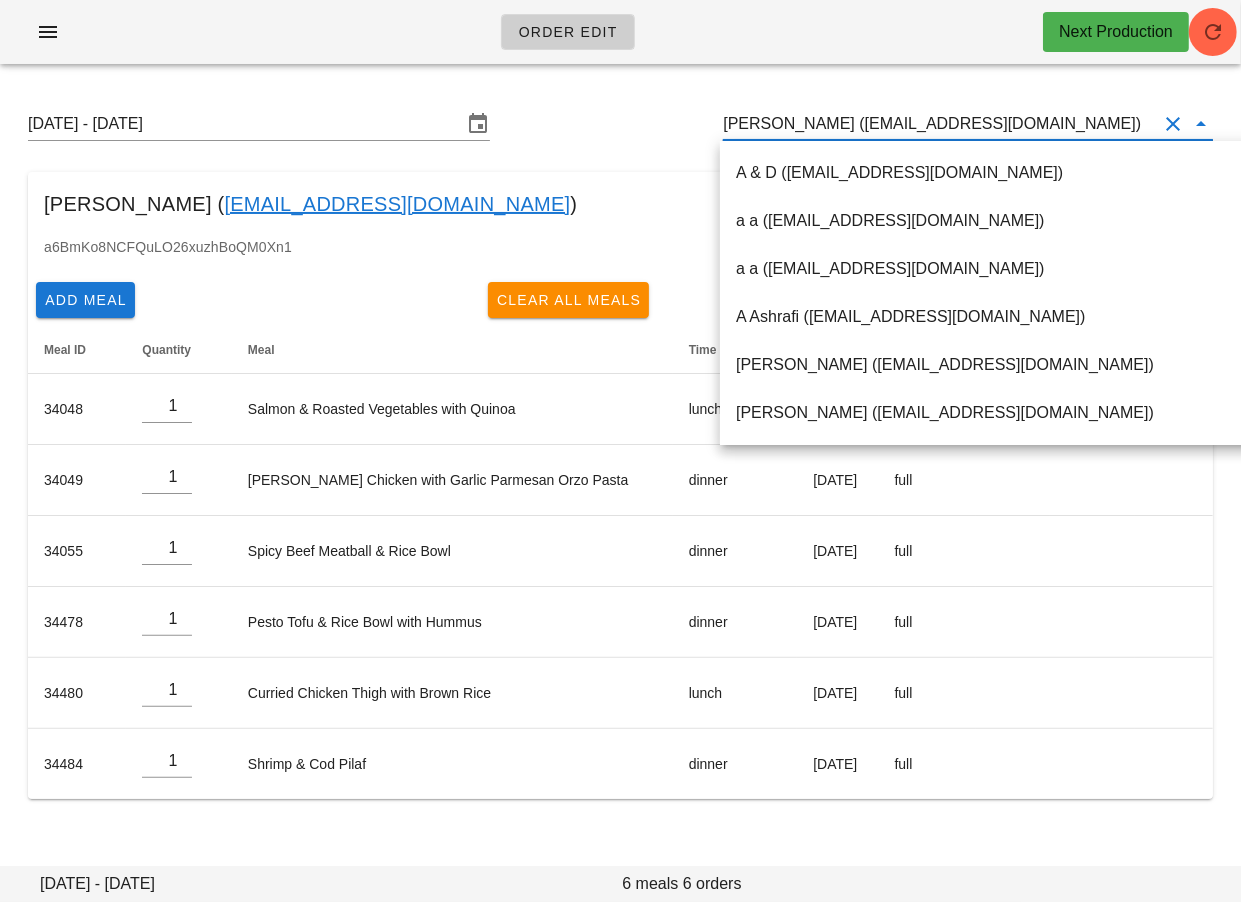 click on "Ben Webb (benwebb95@gmail.com)" at bounding box center (940, 124) 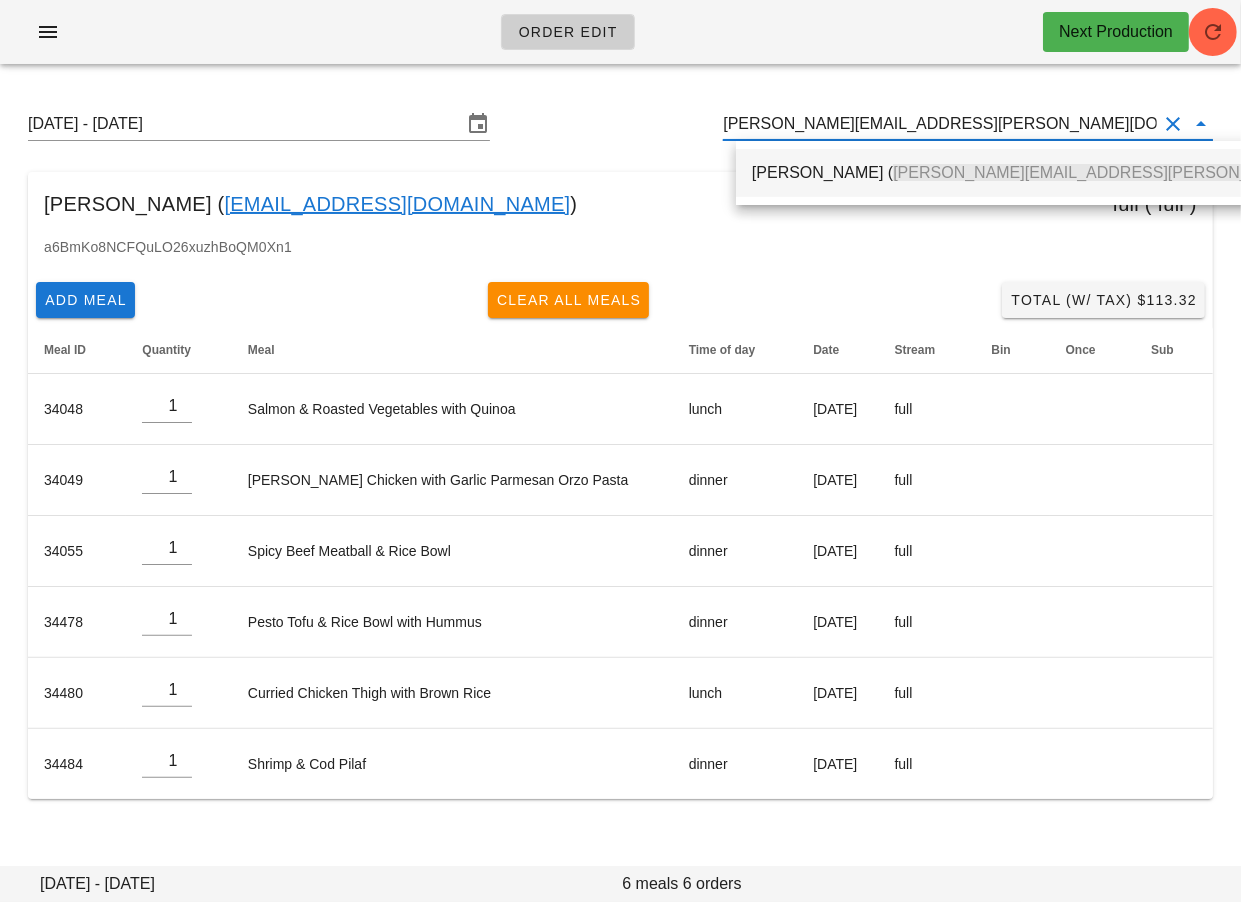 click on "James Henry ( james.gareth.henry@gmail.com )" at bounding box center [1092, 172] 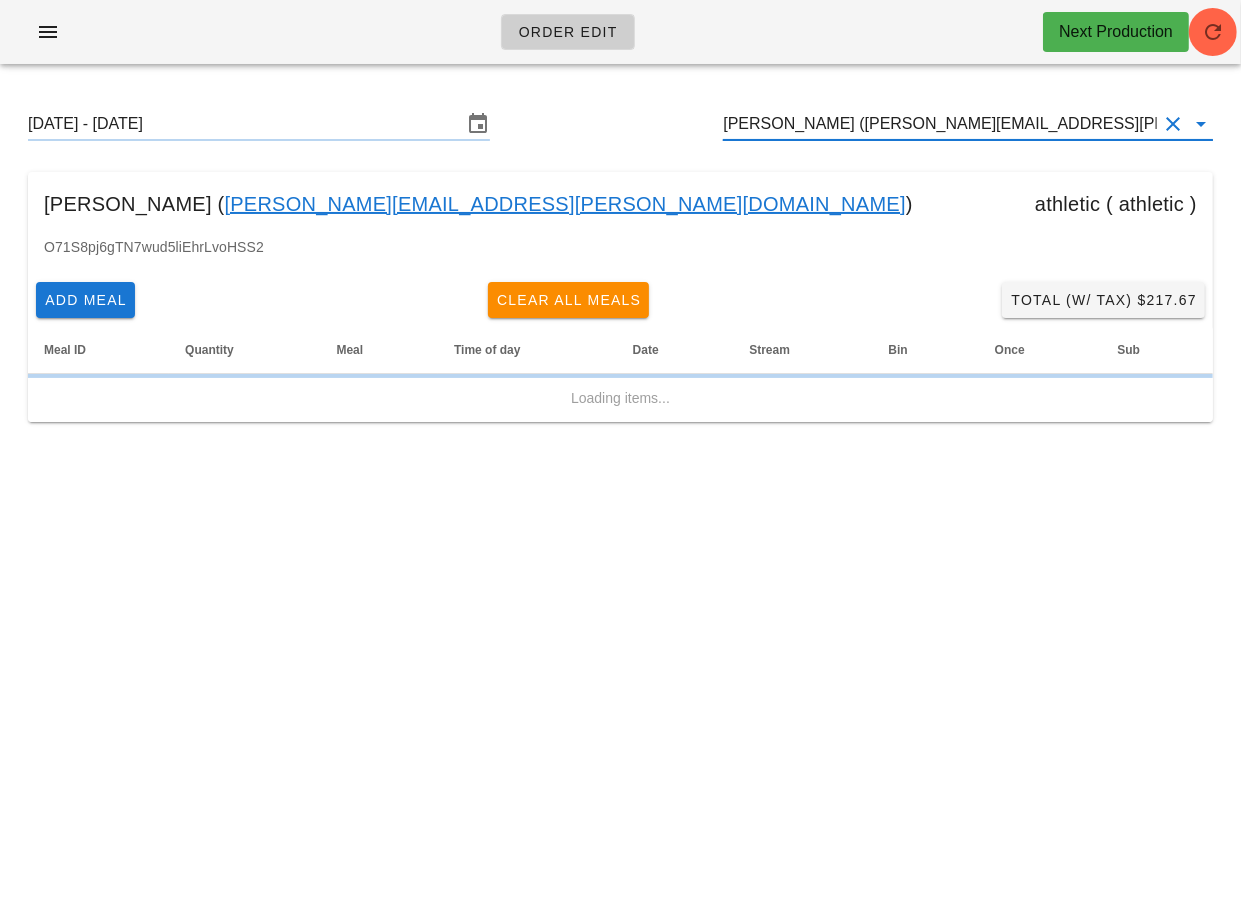 click on "[DATE] - [DATE]" at bounding box center [245, 124] 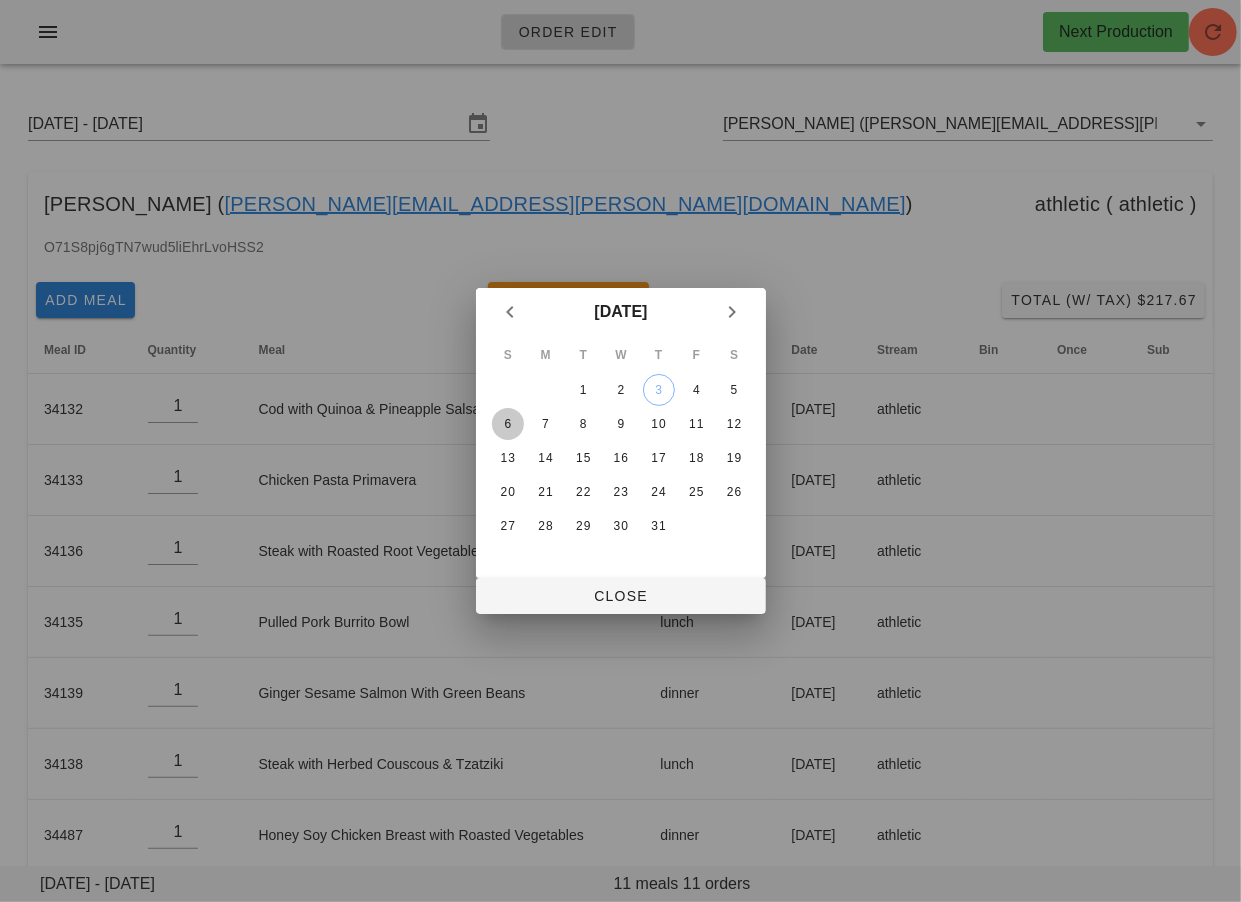 click on "6" at bounding box center [507, 424] 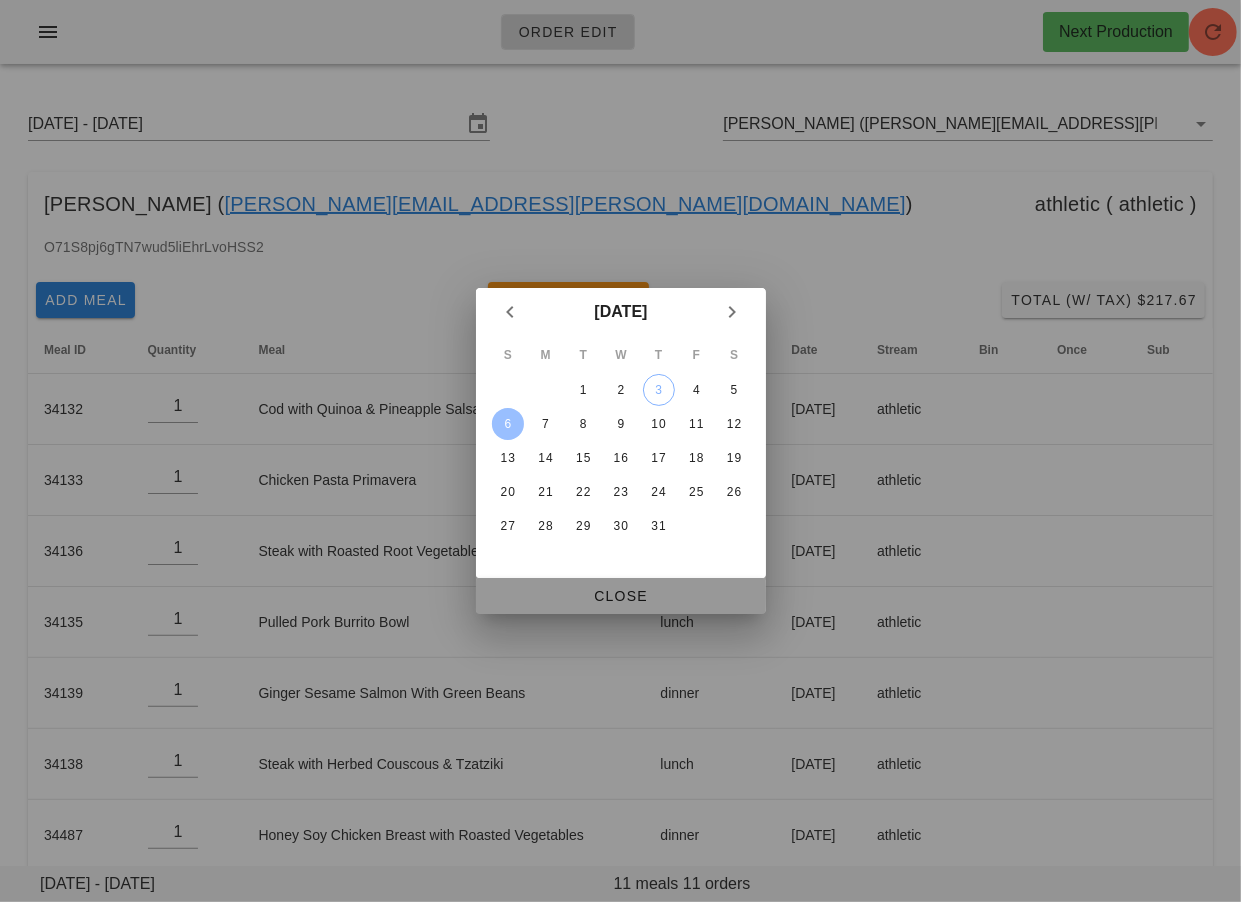 click on "Close" at bounding box center (621, 596) 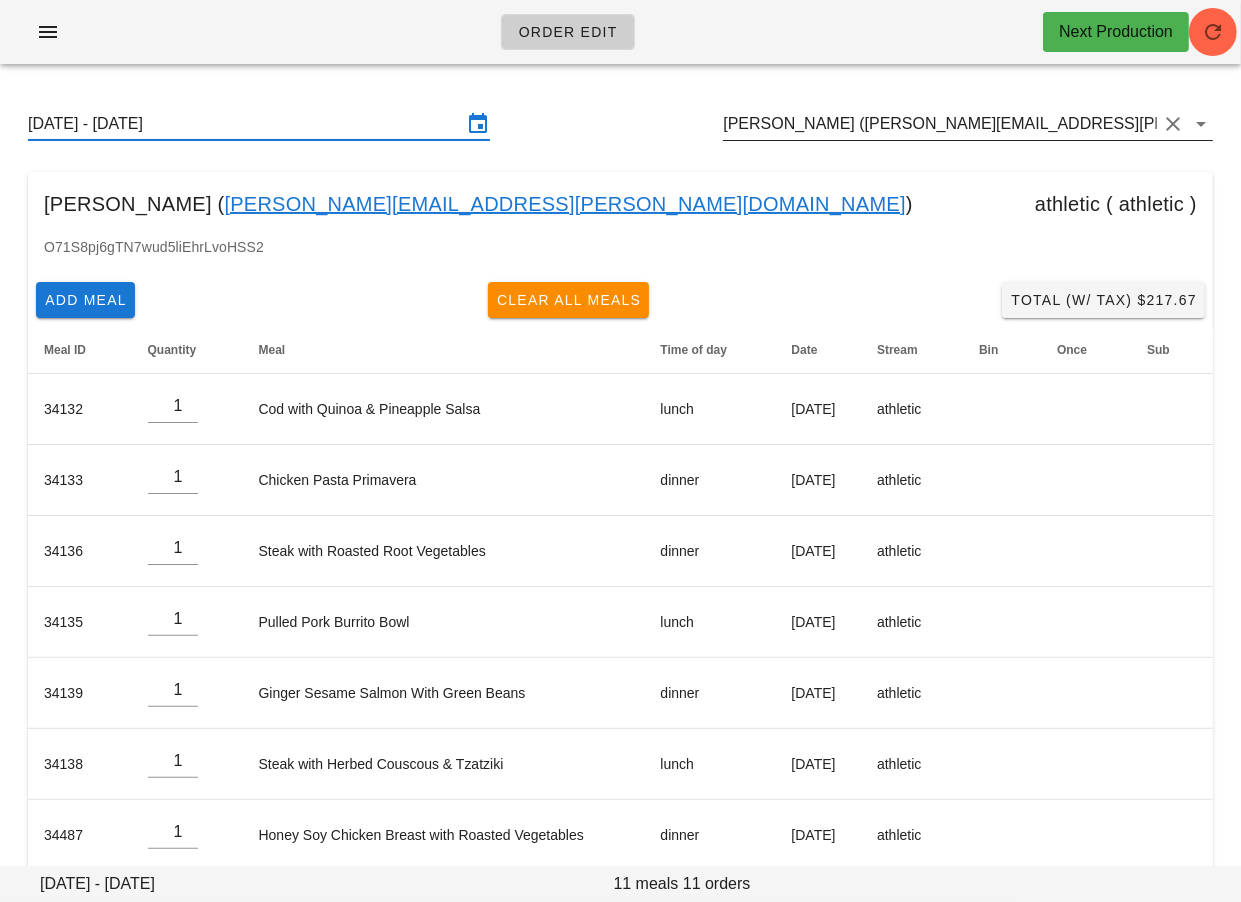 click on "James Henry (james.gareth.henry@gmail.com)" at bounding box center (940, 124) 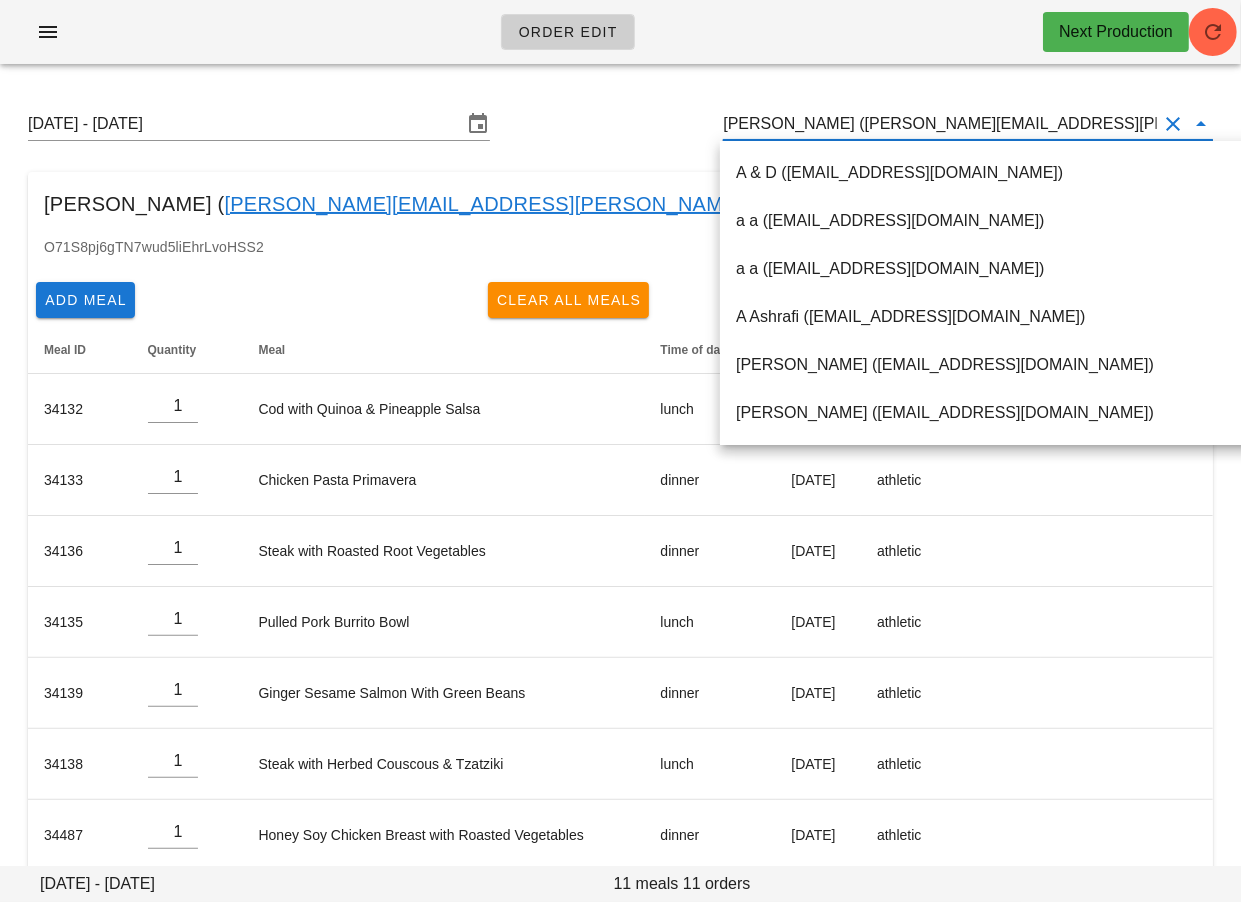 click on "James Henry (james.gareth.henry@gmail.com)" at bounding box center [940, 124] 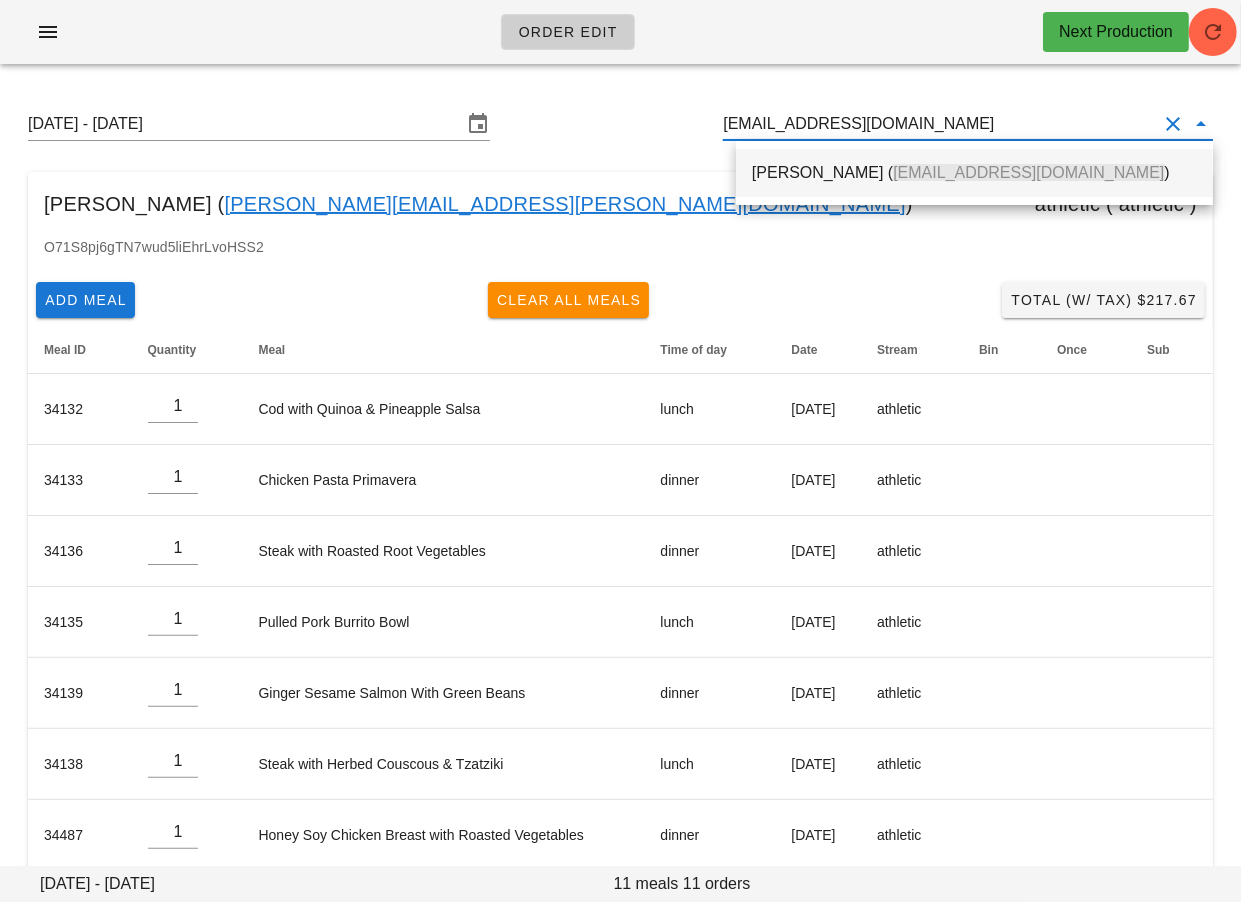 click on "Teresa Benoit ( treebee1986@gmail.com )" at bounding box center (974, 172) 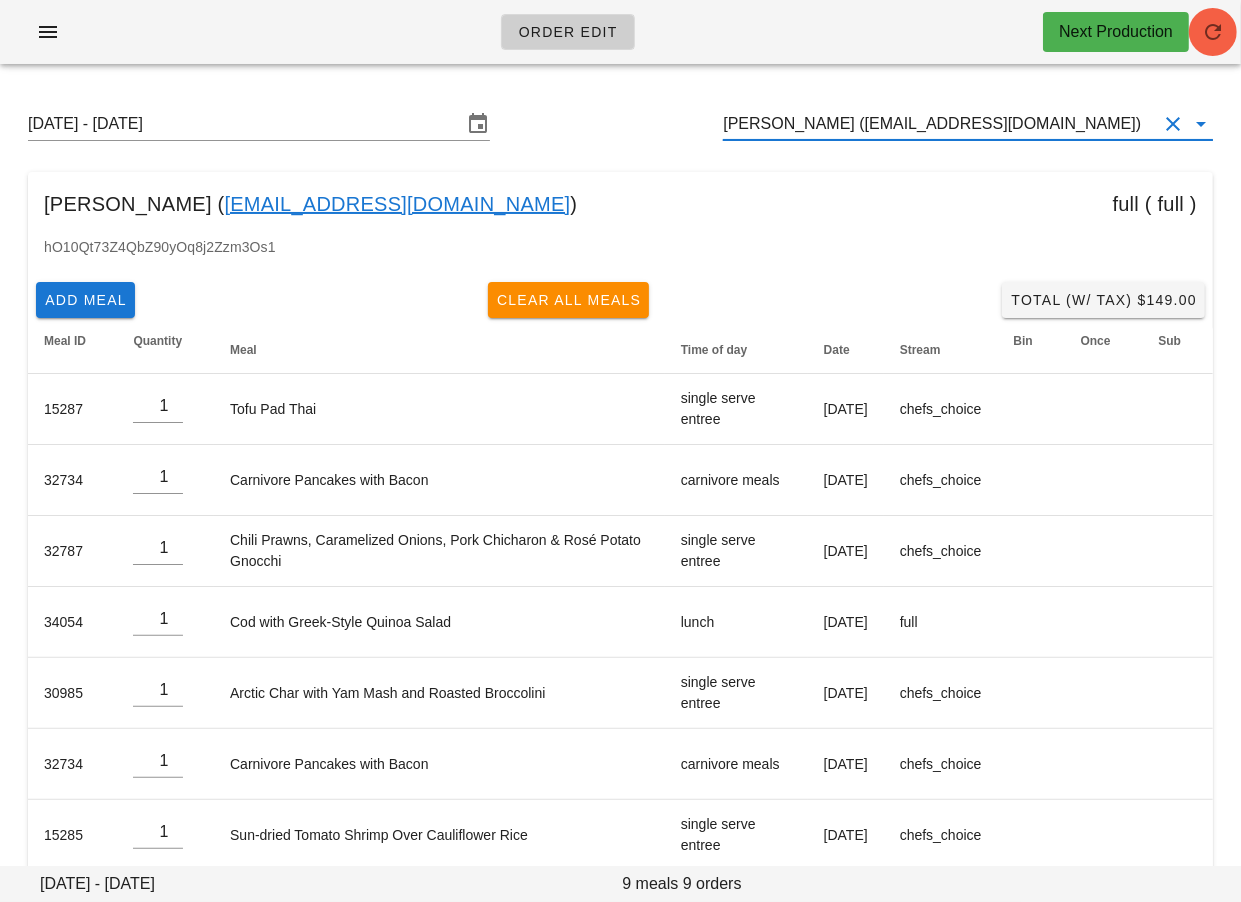 type on "[PERSON_NAME] ([EMAIL_ADDRESS][DOMAIN_NAME])" 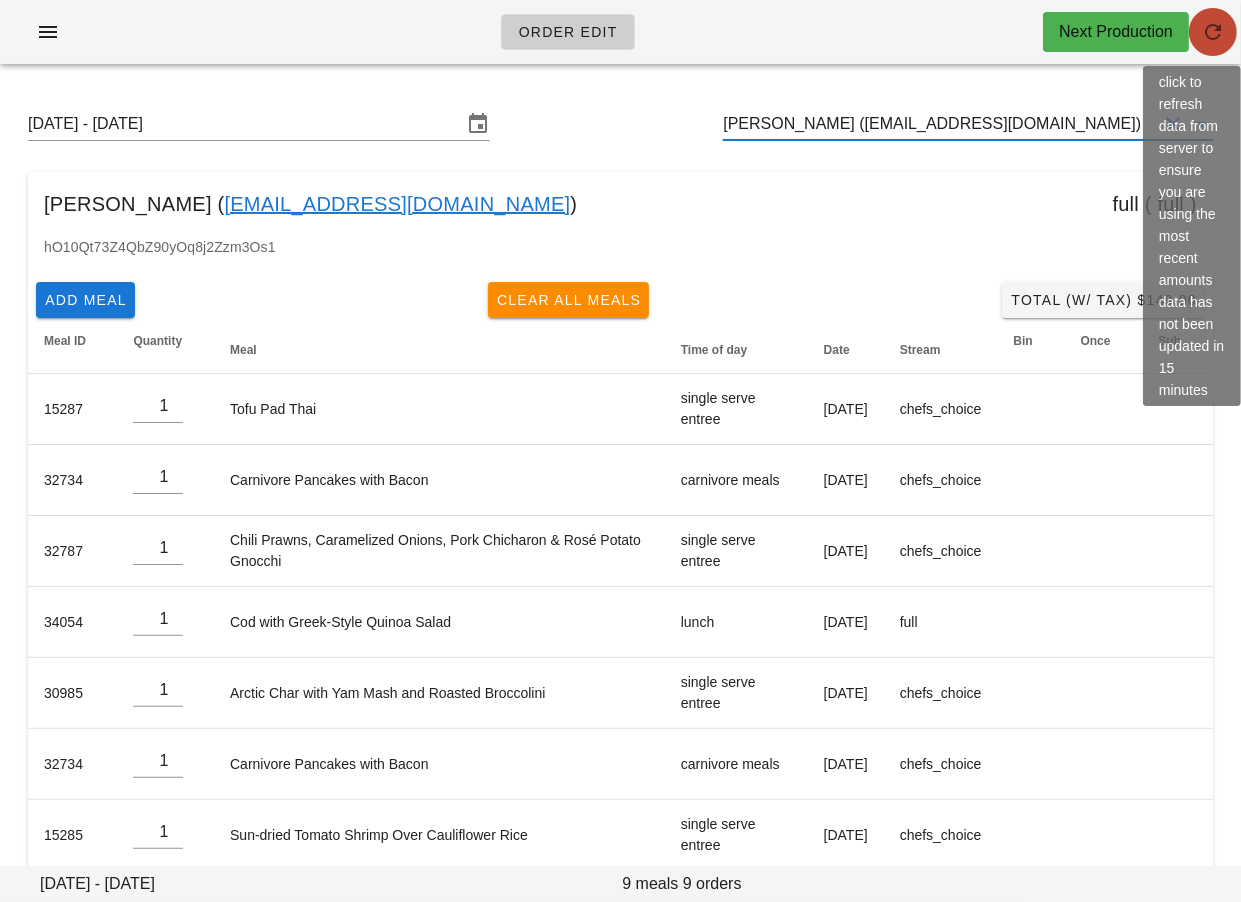 click at bounding box center [1213, 32] 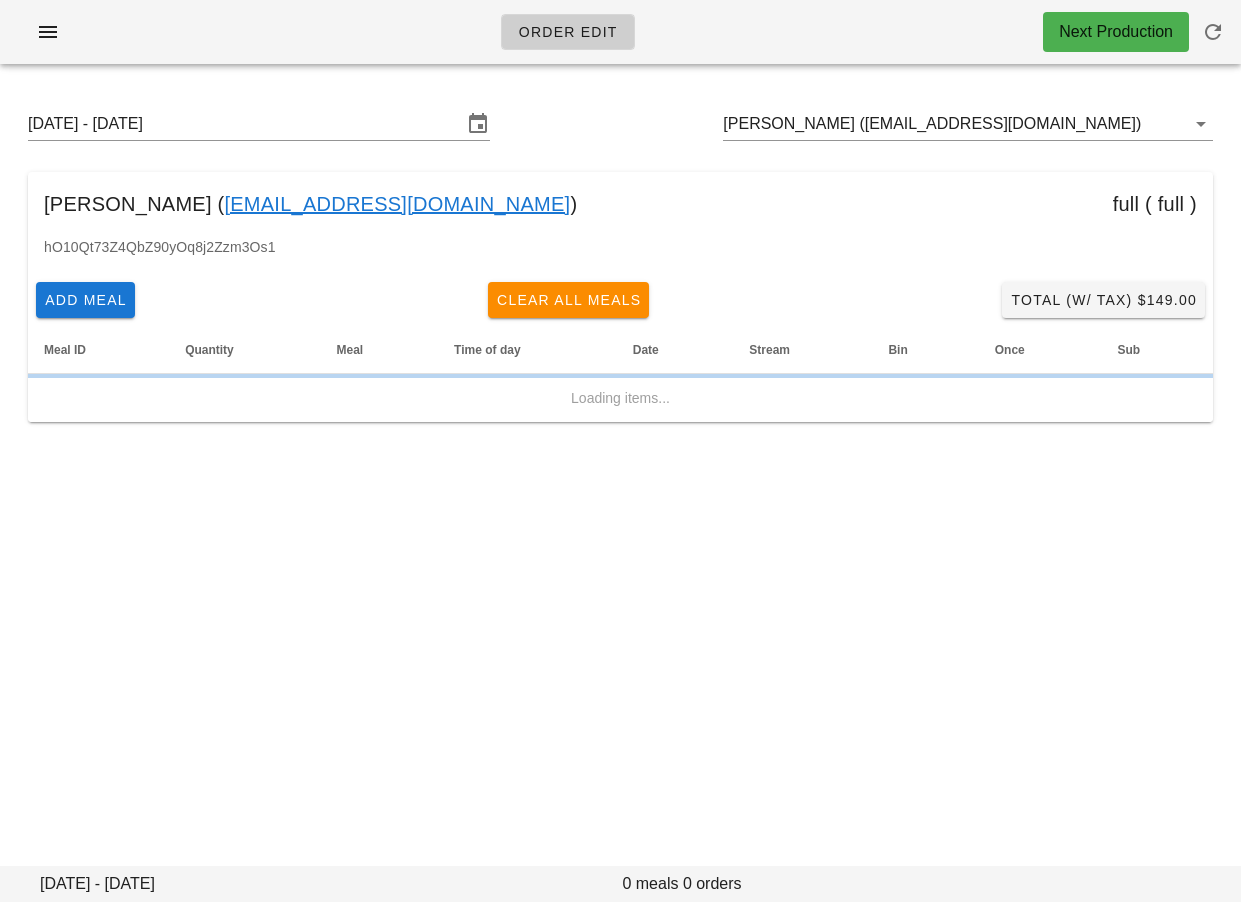 scroll, scrollTop: 0, scrollLeft: 0, axis: both 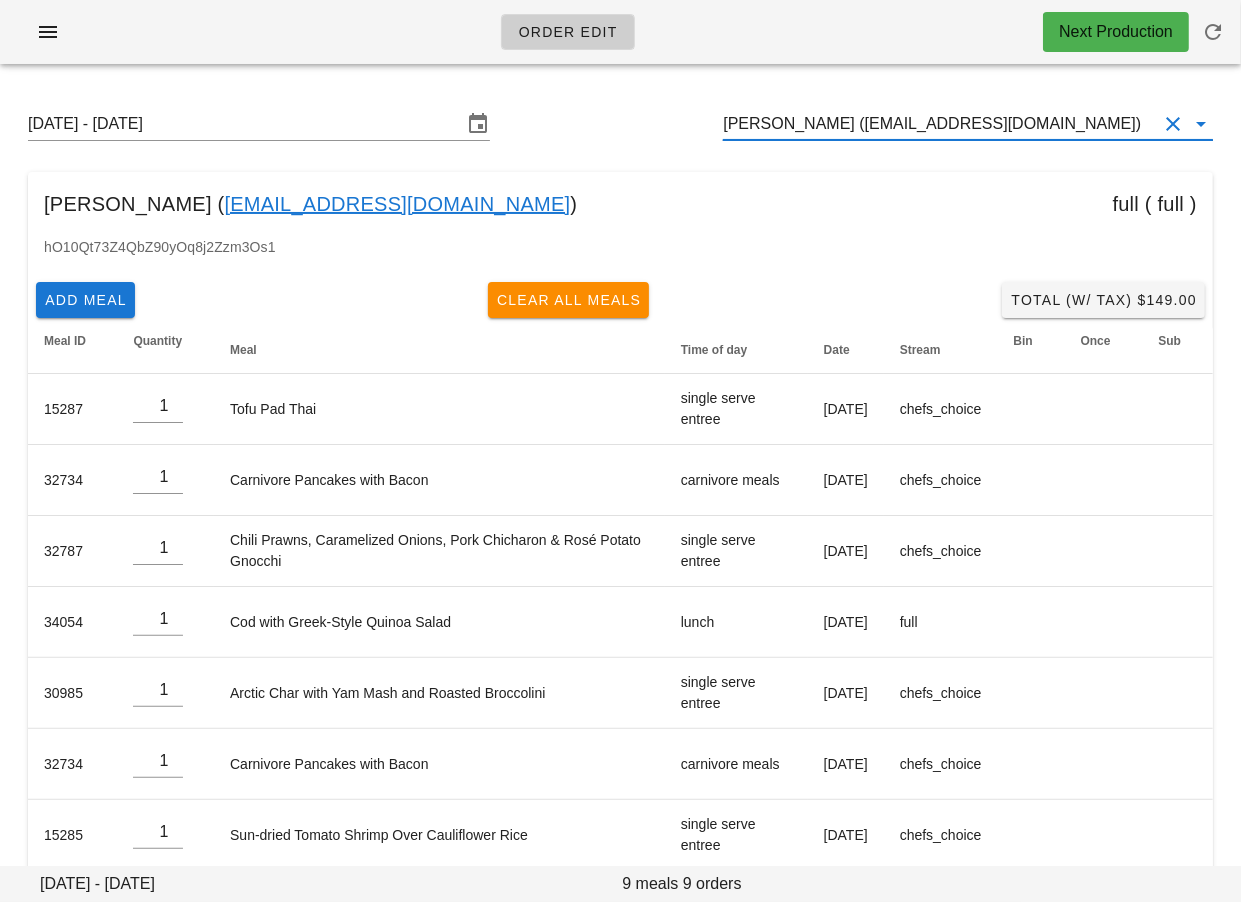 click on "[PERSON_NAME] ([EMAIL_ADDRESS][DOMAIN_NAME])" at bounding box center (940, 124) 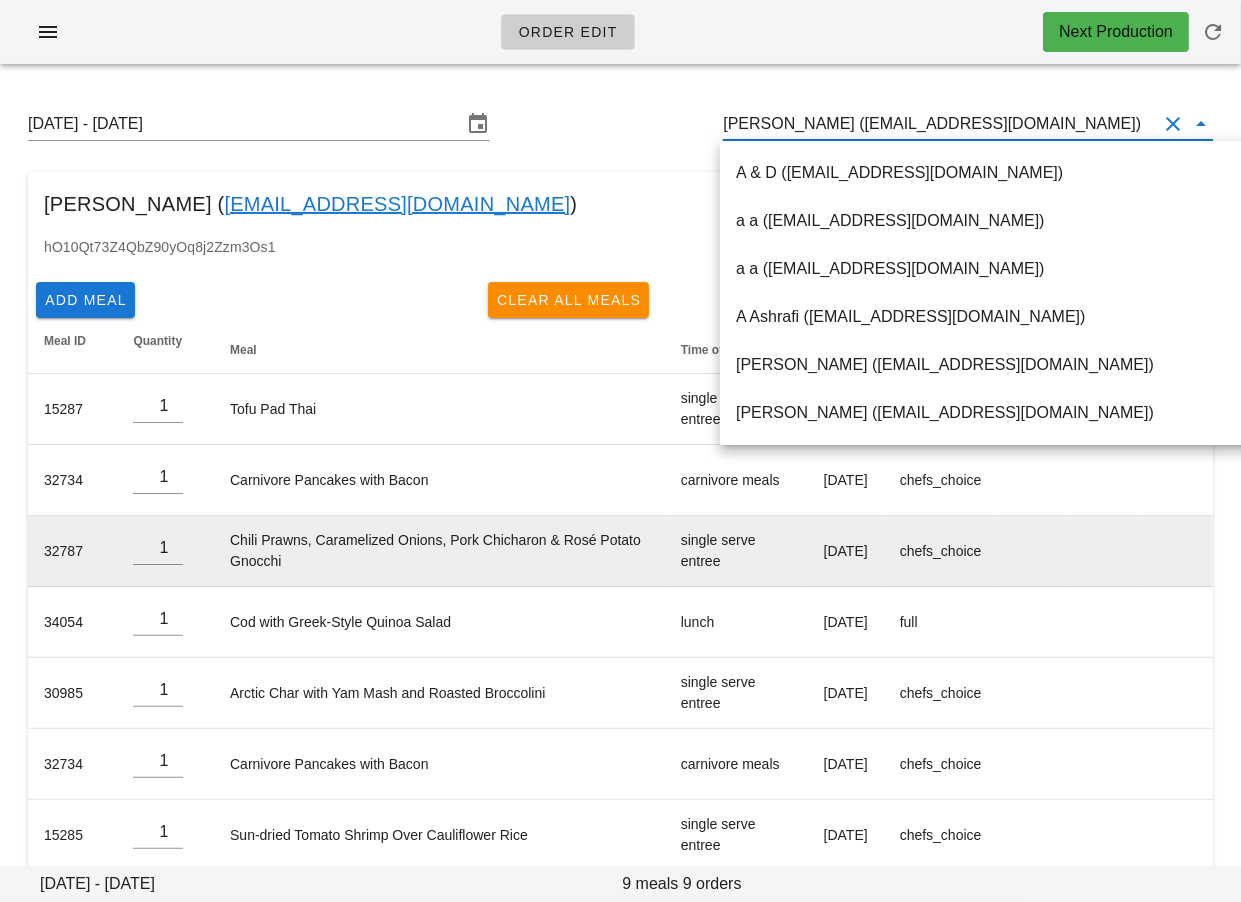 click on "chefs_choice" at bounding box center [941, 551] 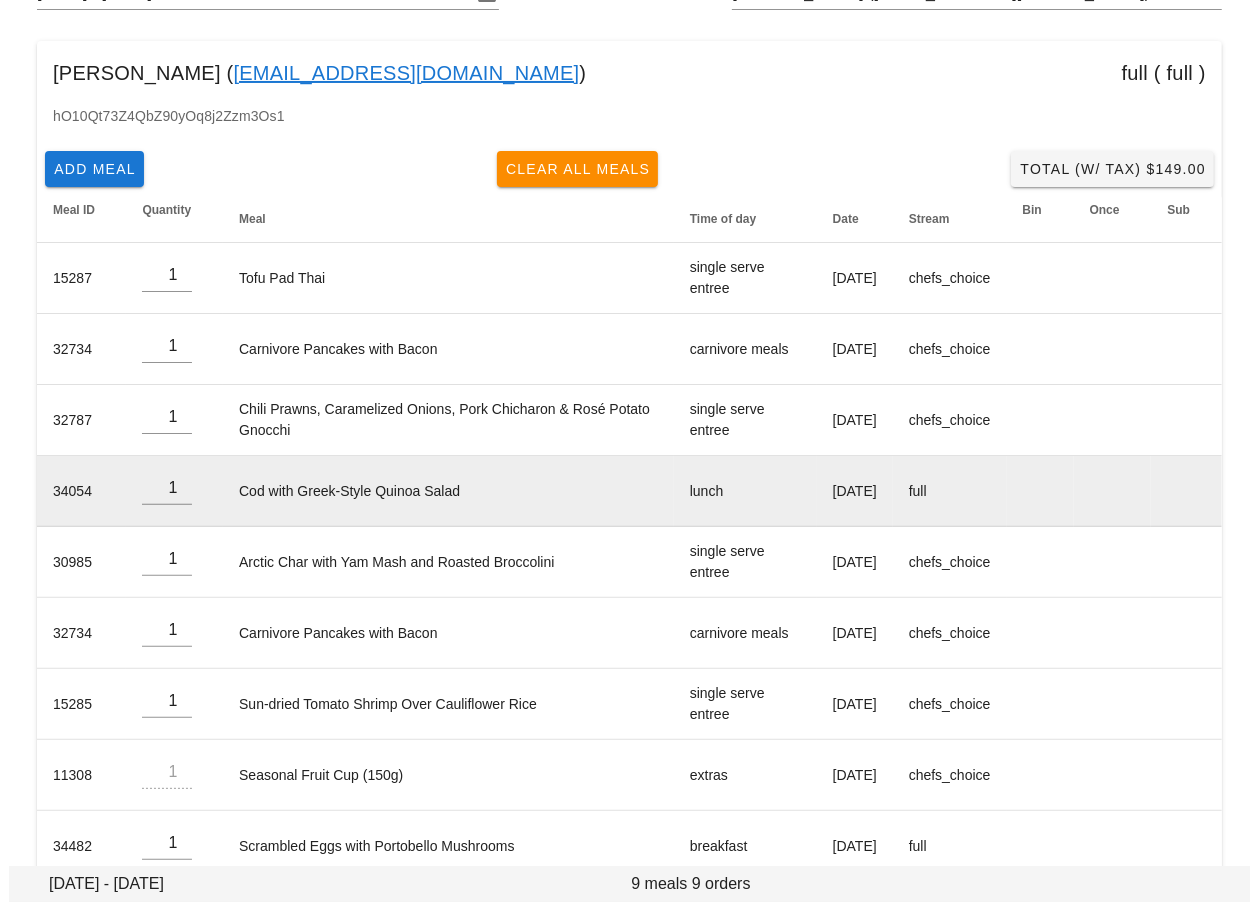 scroll, scrollTop: 166, scrollLeft: 0, axis: vertical 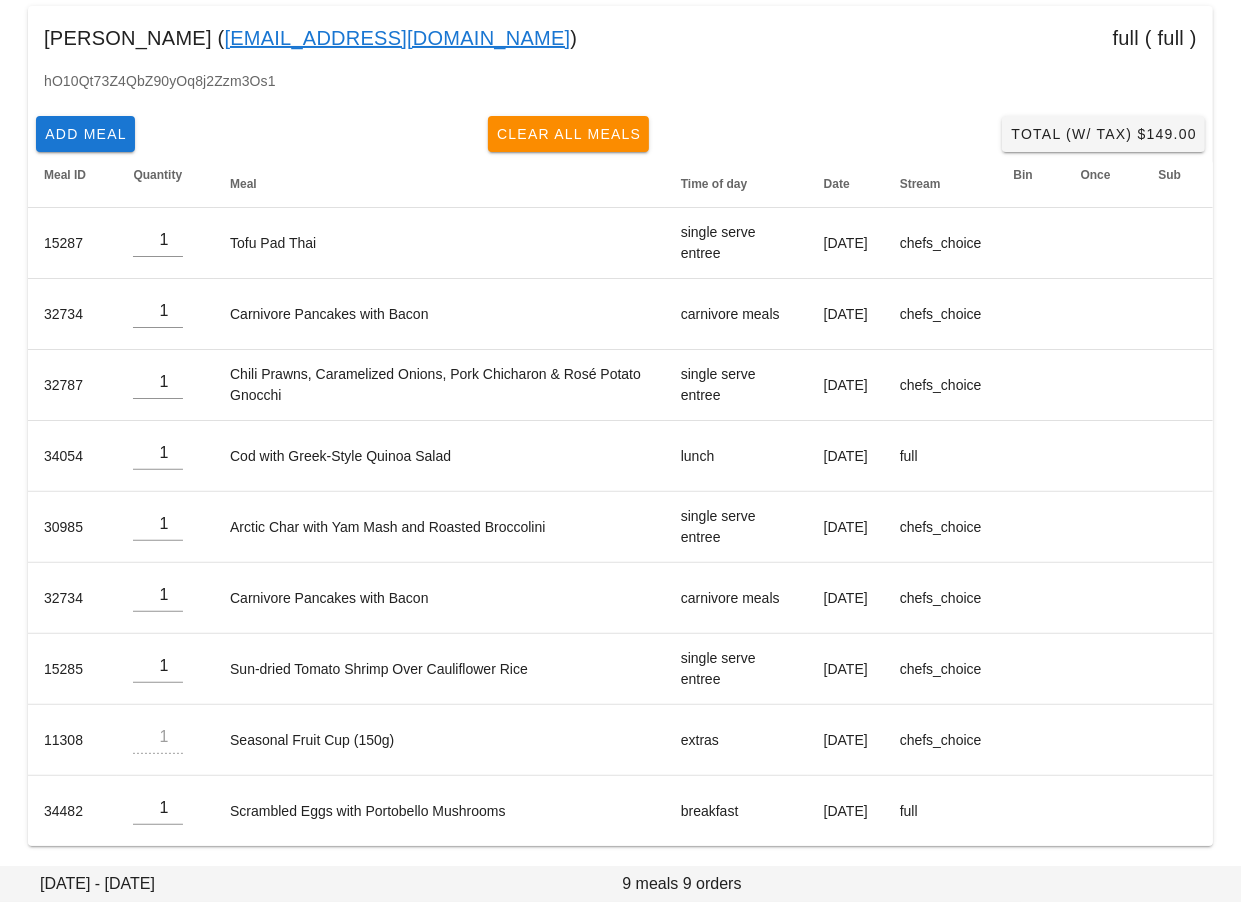 click on "hO10Qt73Z4QbZ90yOq8j2Zzm3Os1" at bounding box center [620, 89] 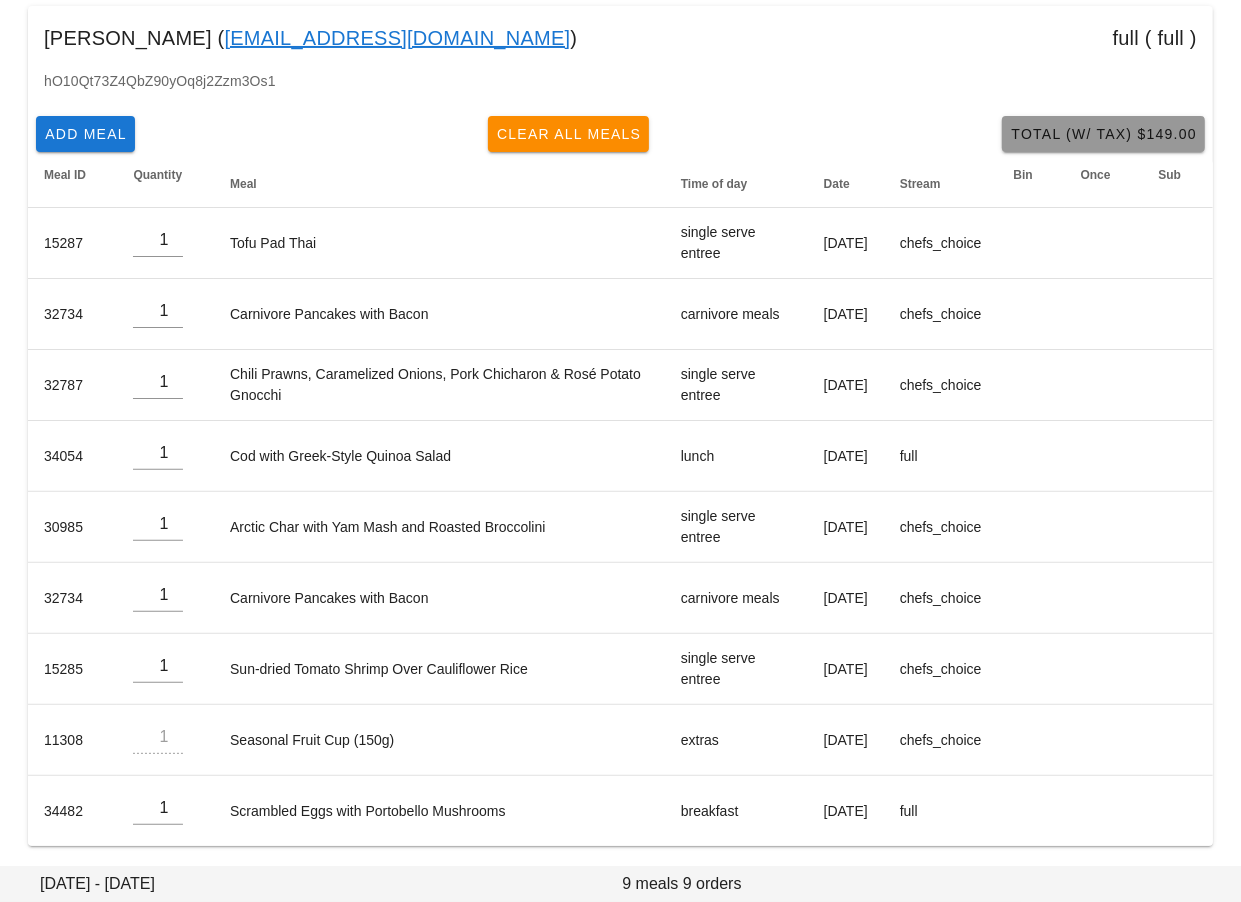 click on "Total (w/ Tax) $149.00" at bounding box center (1103, 134) 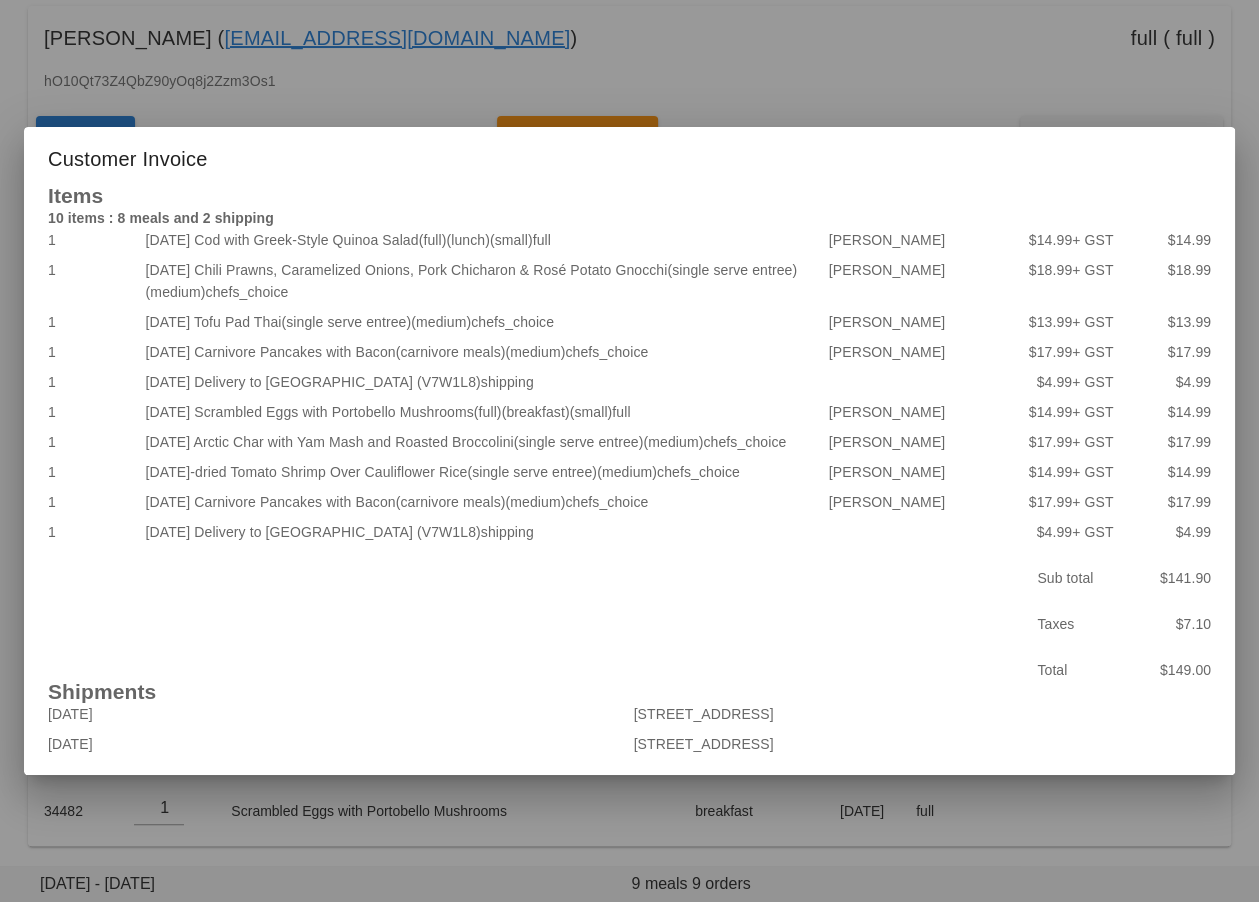click at bounding box center [629, 451] 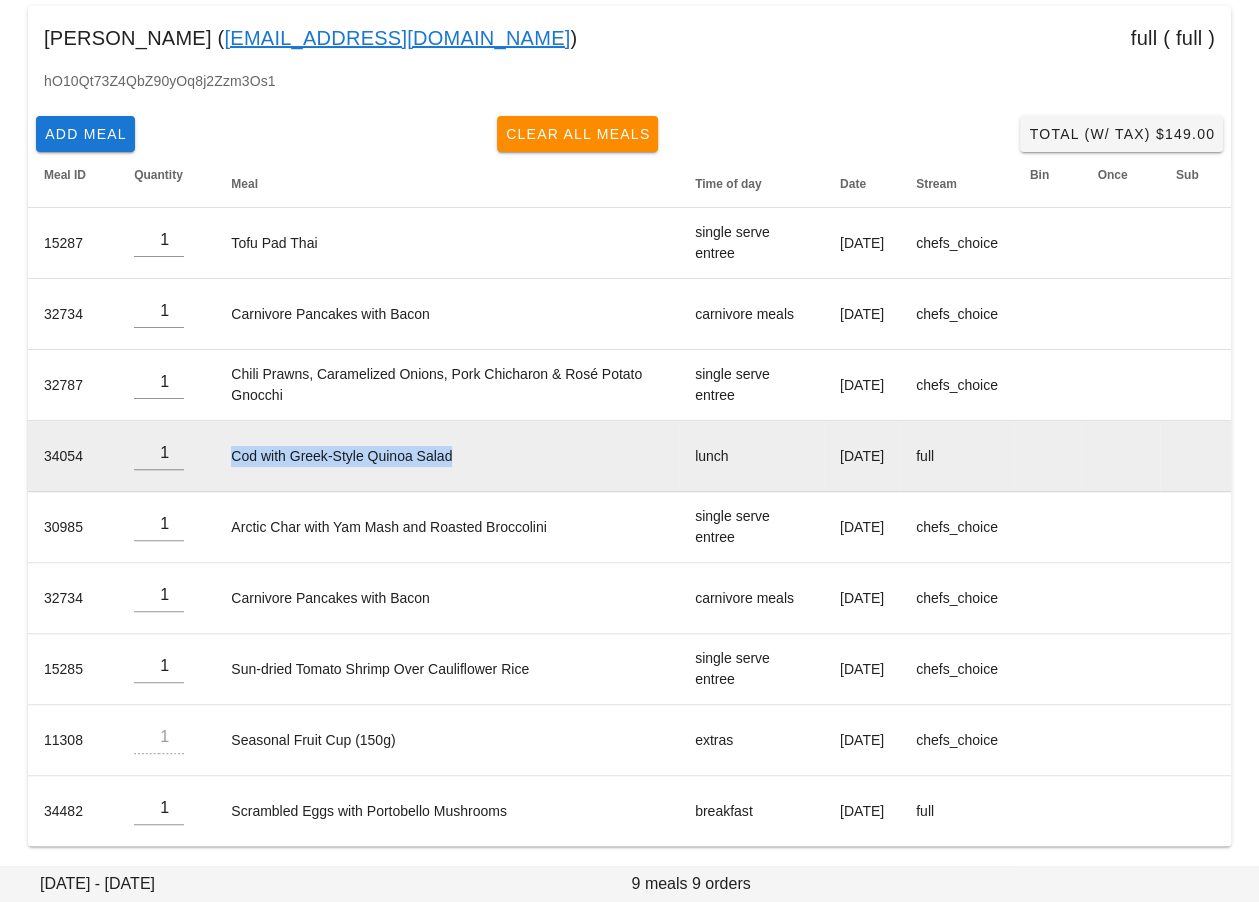 drag, startPoint x: 227, startPoint y: 452, endPoint x: 505, endPoint y: 452, distance: 278 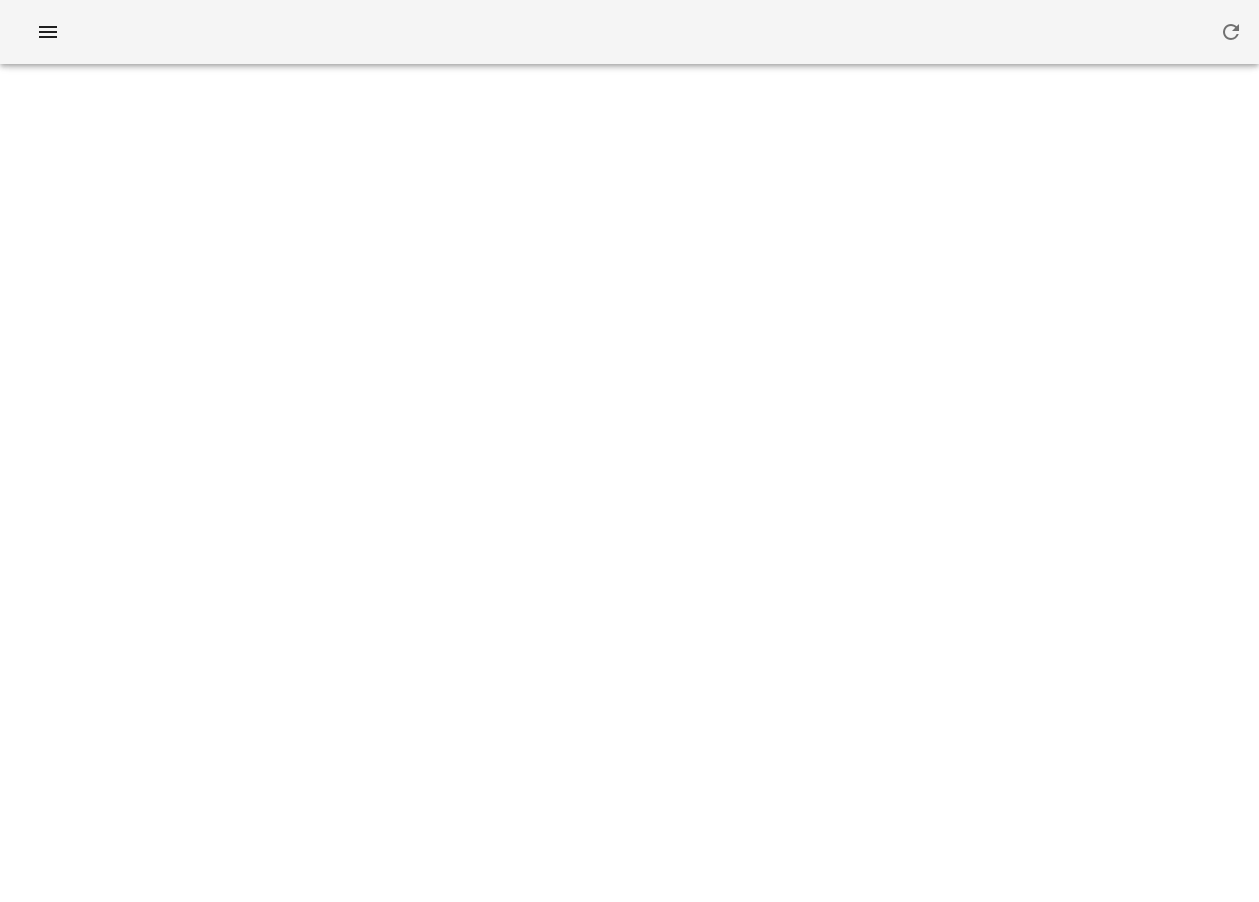 scroll, scrollTop: 0, scrollLeft: 0, axis: both 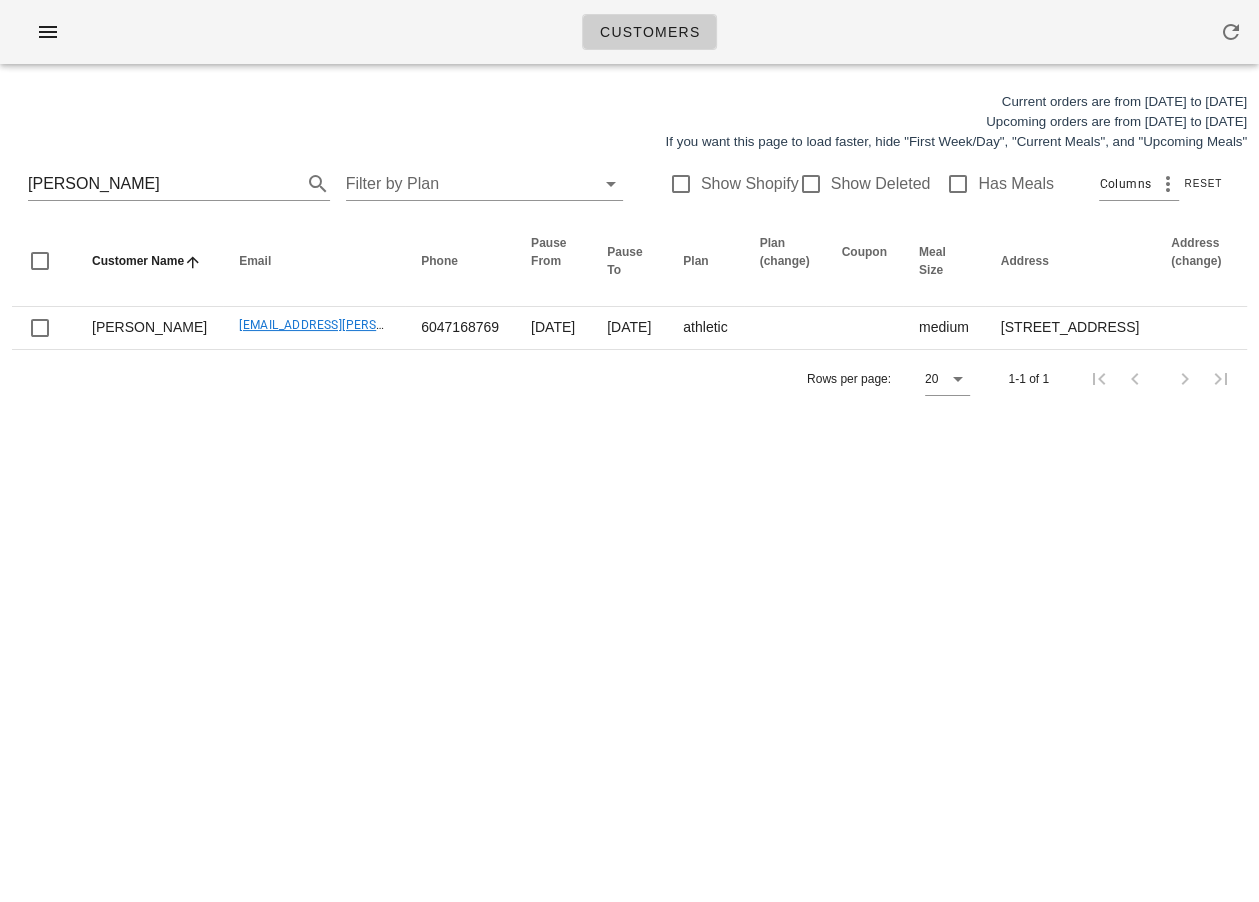 click on "Customers     Current orders are from [DATE] to [DATE]  Upcoming orders are from [DATE] to [DATE]  If you want this page to load faster, hide "First Week/Day", "Current Meals", and "Upcoming Meals"  [PERSON_NAME] Filter by Plan Show Shopify Show Deleted Has Meals   Columns  Reset Customer Name Email Phone Pause From Pause To Plan Plan (change) Coupon Meal Size Address Address (change) Alternate Addresses Location Unit Post Code City Delivery Instructions Sub Accounts Paid By Dietary Restrictions First Week Invoices Last Invoice Date Last Invoice Date (Master) Current Meals Upcoming Meals Login Disabled Actions [PERSON_NAME]  [PERSON_NAME][EMAIL_ADDRESS][PERSON_NAME][DOMAIN_NAME]  6047168769 [DATE] [DATE] athletic medium [STREET_ADDRESS] [GEOGRAPHIC_DATA] Front door no! 38 [DATE]  4   4  Edit  Rows per page: 20 1-1 of 1  Something unexpected happened. Please refresh the page and check your work.      Close" at bounding box center (629, 451) 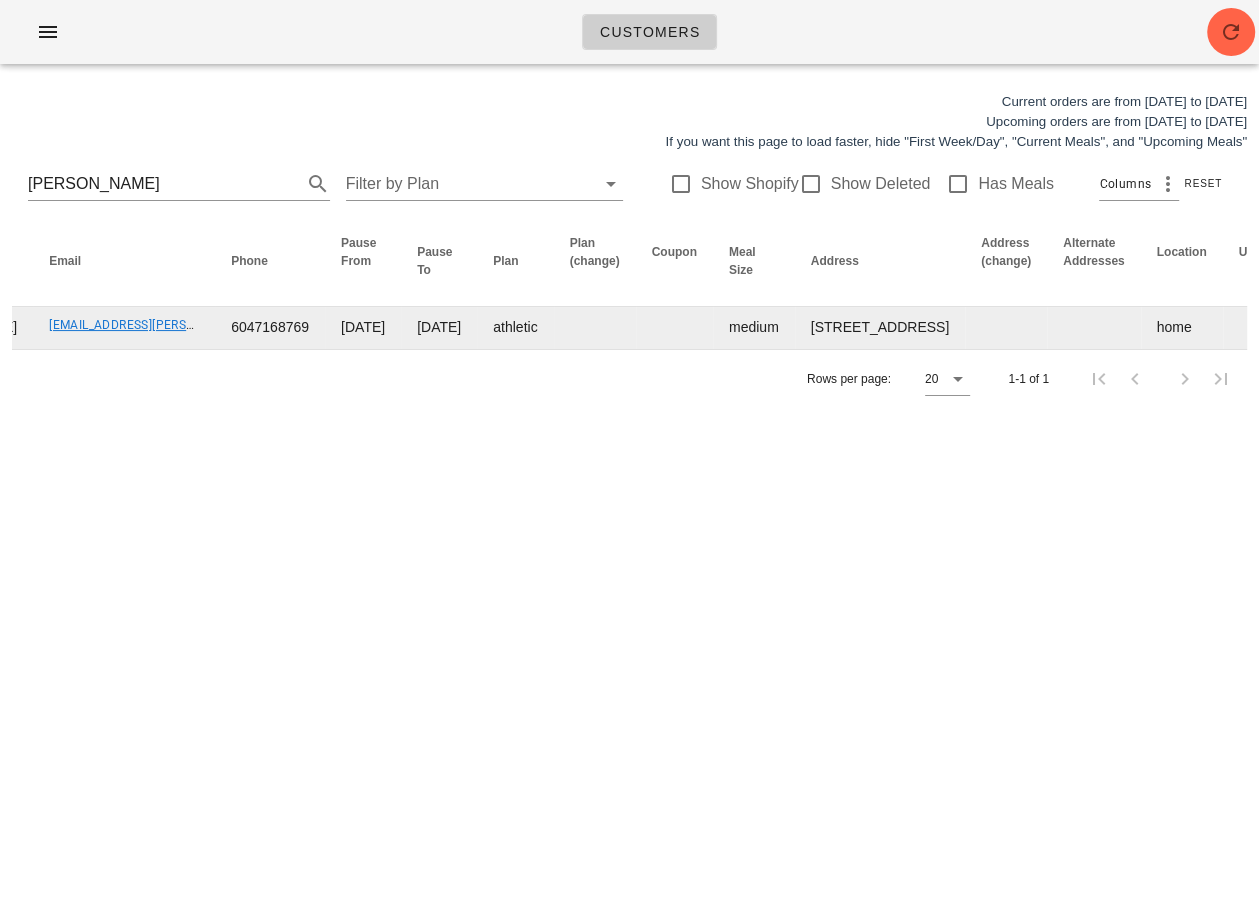 scroll, scrollTop: 0, scrollLeft: 0, axis: both 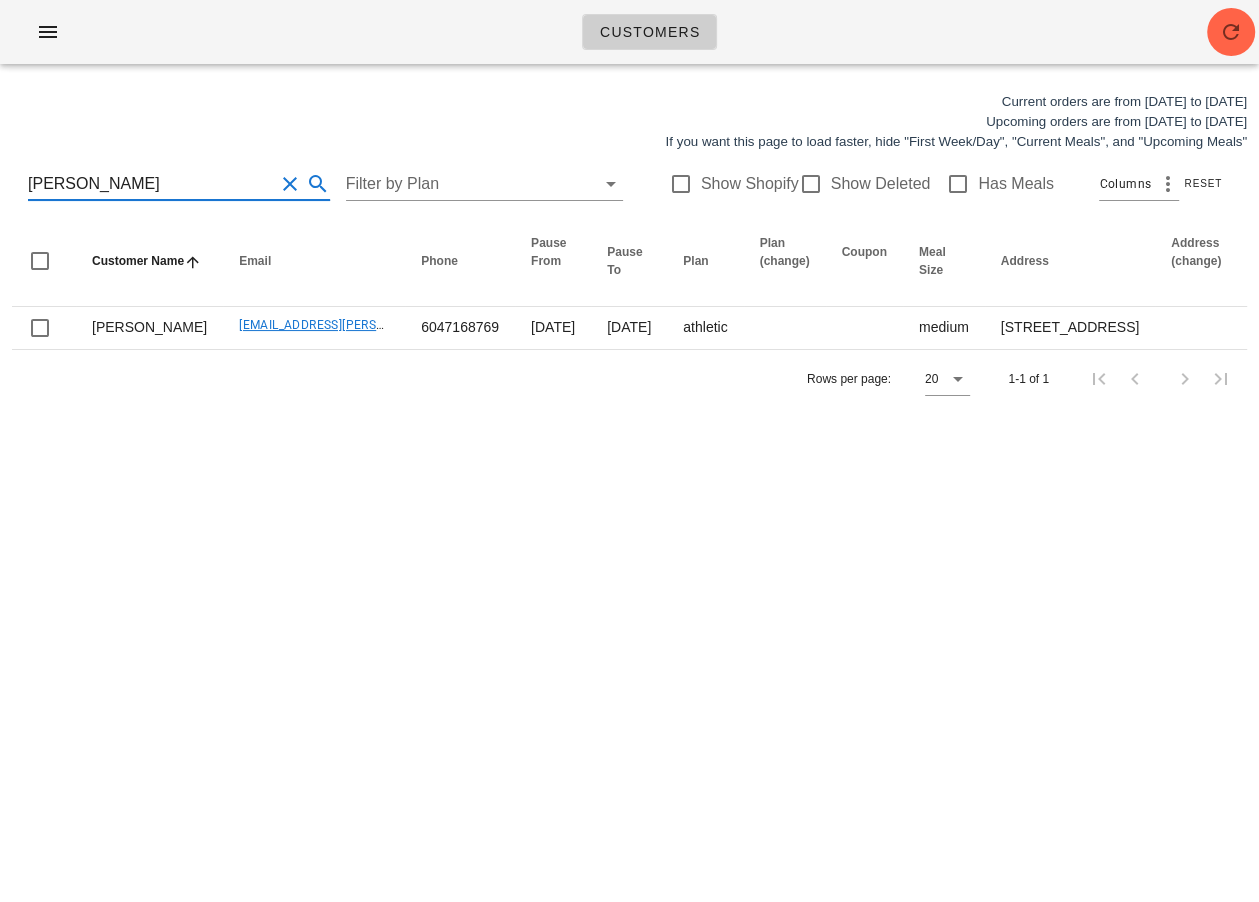 click on "Raewyn Reid" at bounding box center [151, 184] 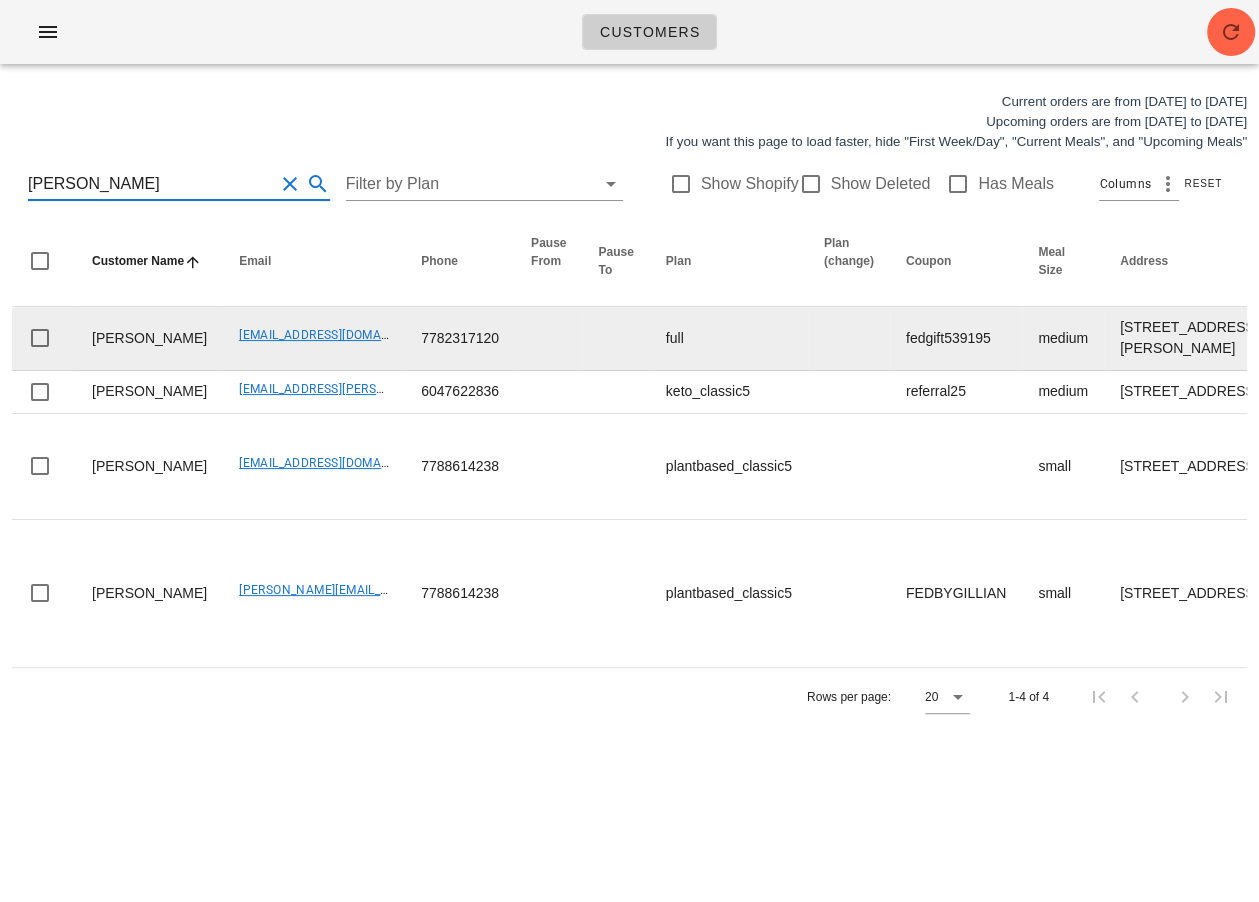 scroll, scrollTop: 0, scrollLeft: 316, axis: horizontal 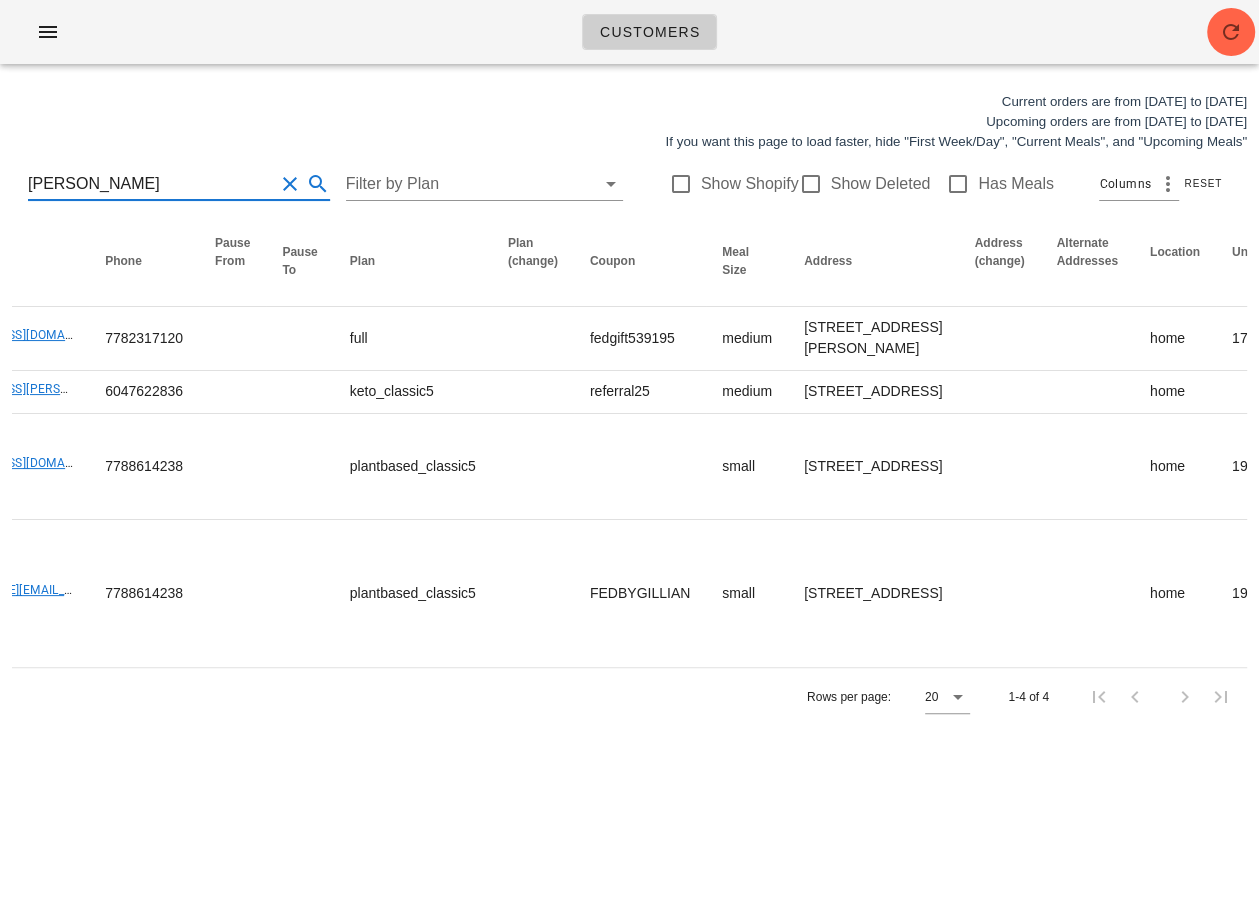 type on "lavern" 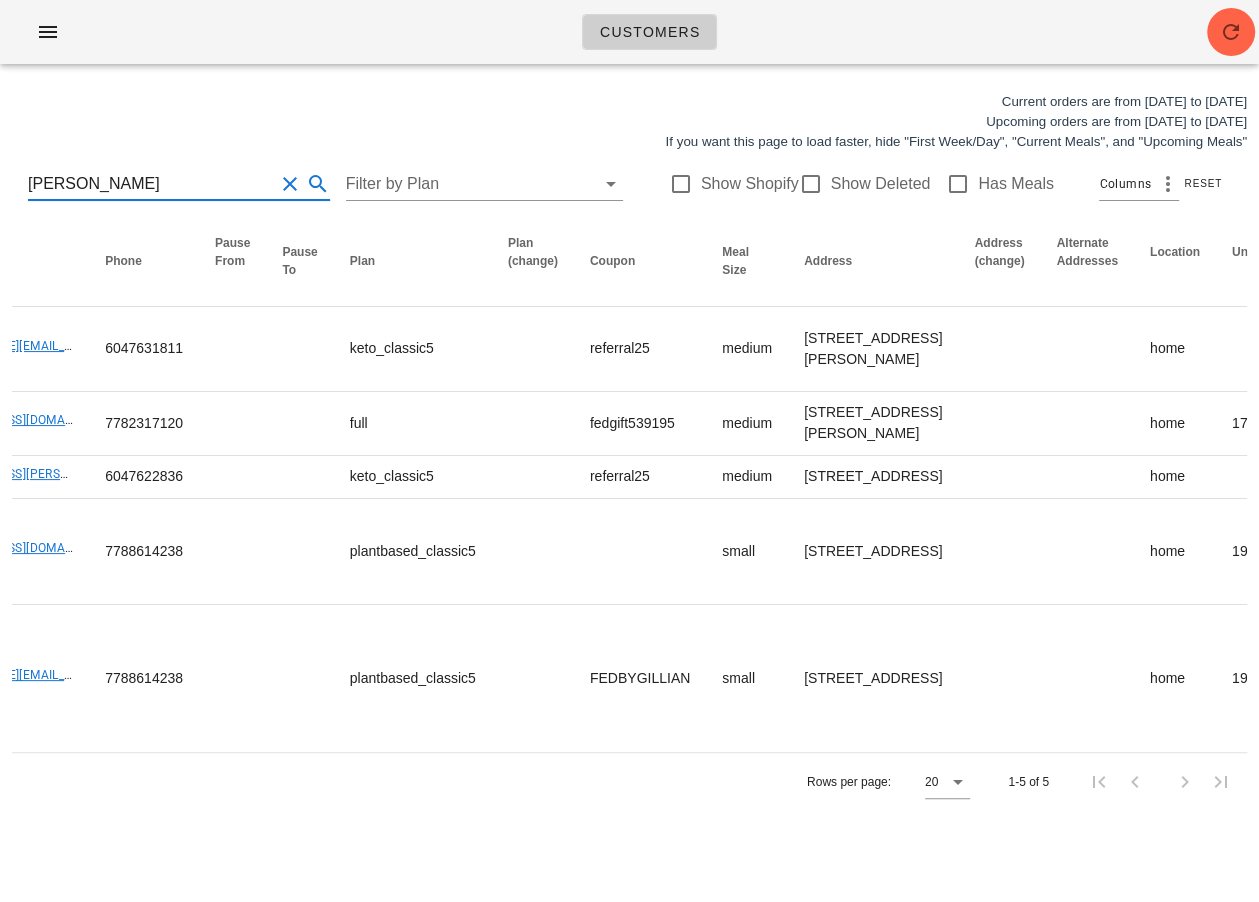 click on "lavern" at bounding box center [151, 184] 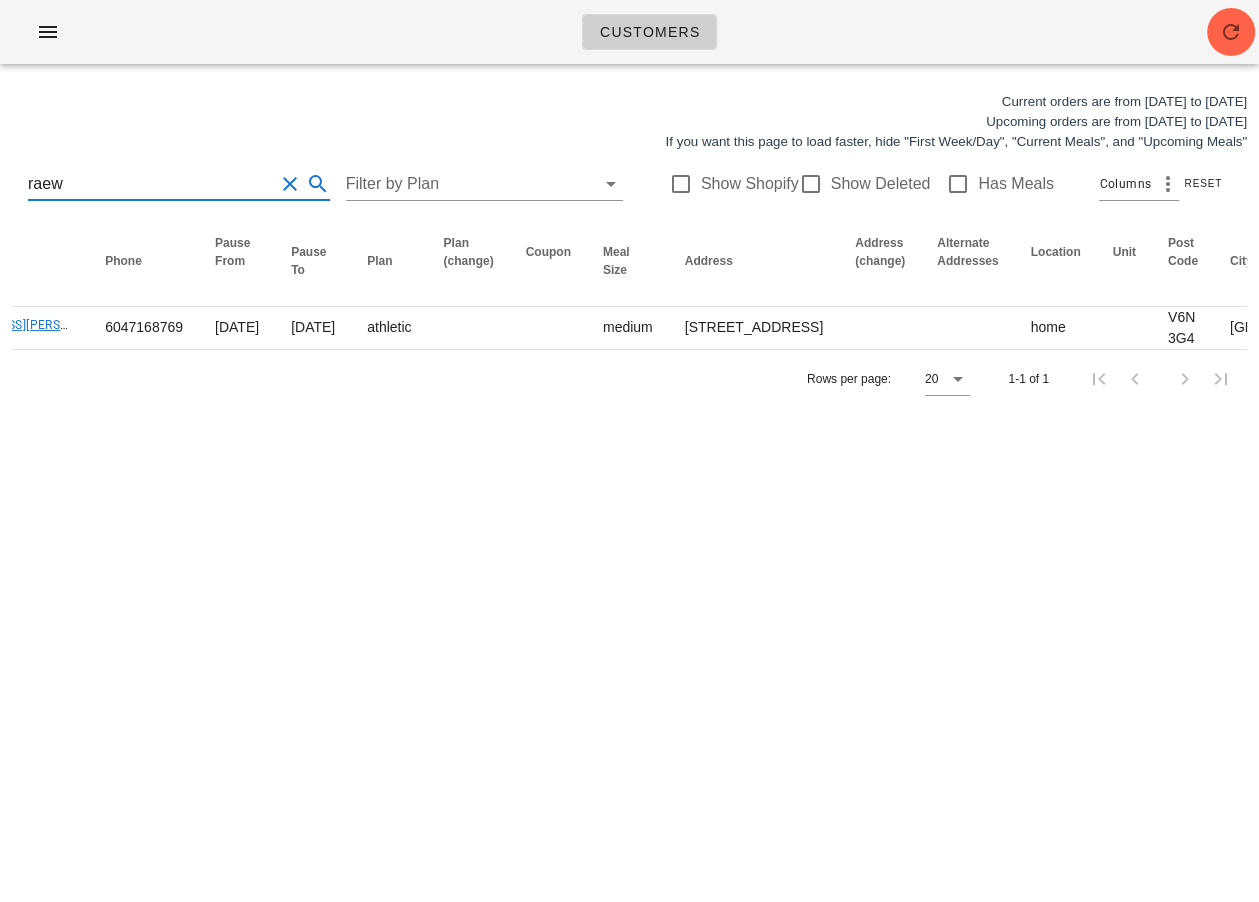 click on "raew" at bounding box center (151, 184) 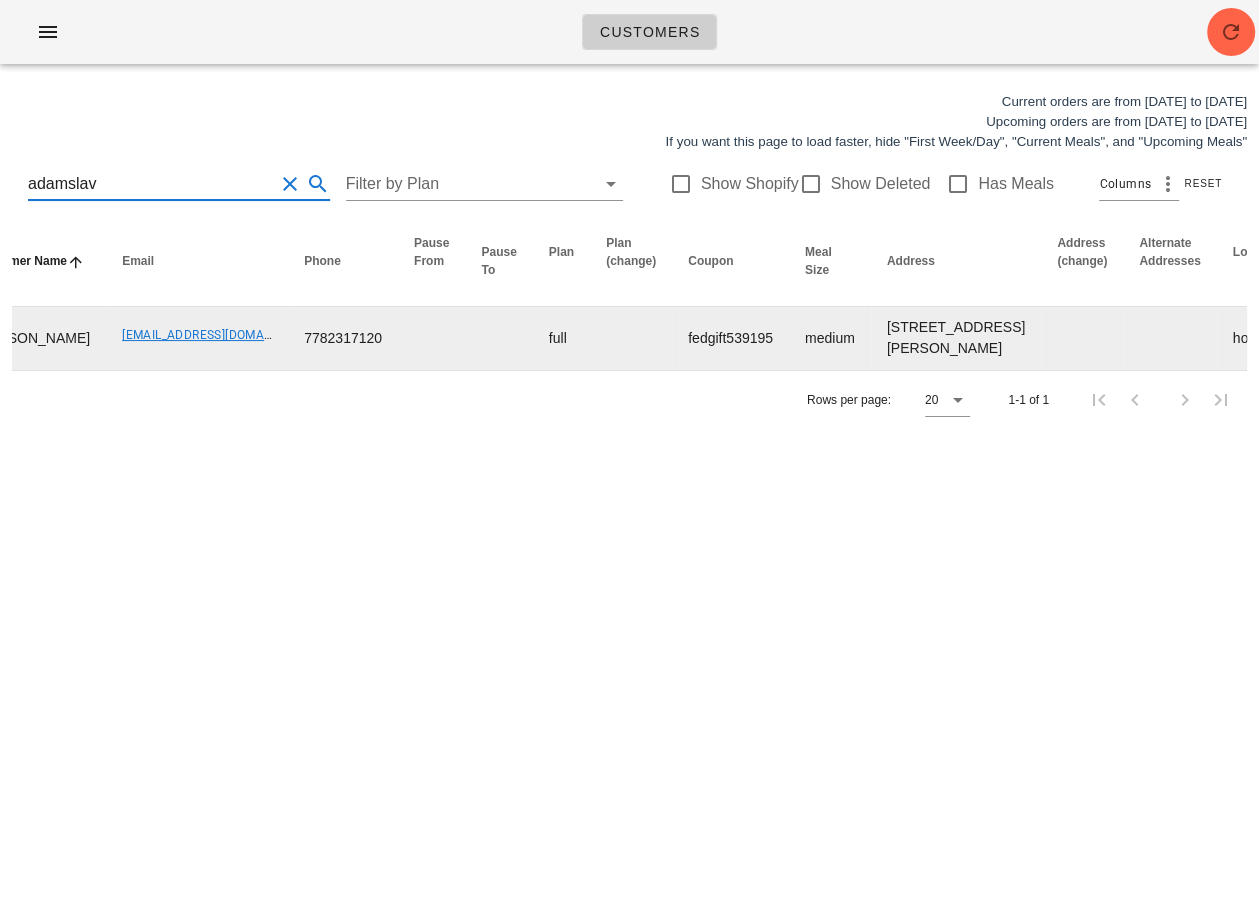 scroll, scrollTop: 0, scrollLeft: 0, axis: both 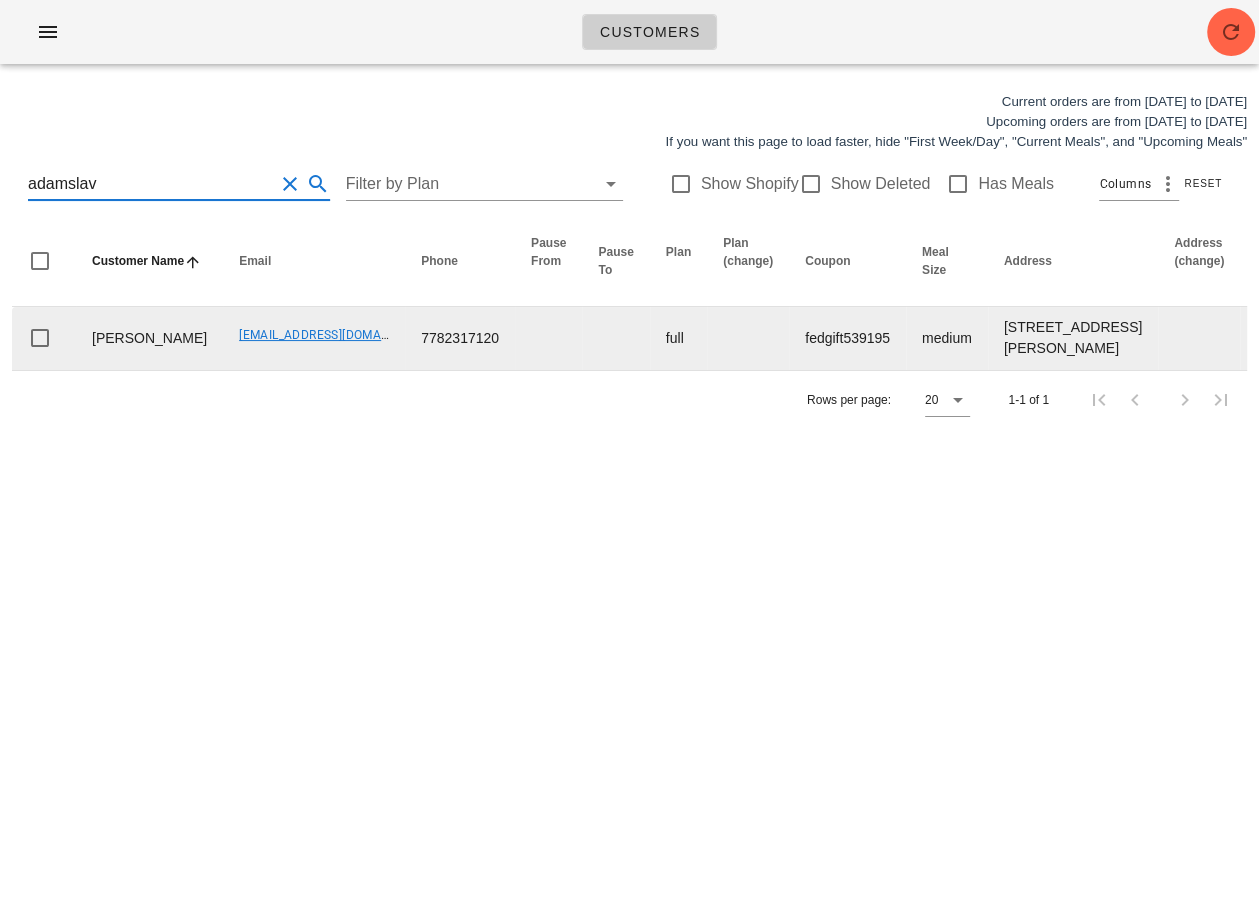 type on "adamslav" 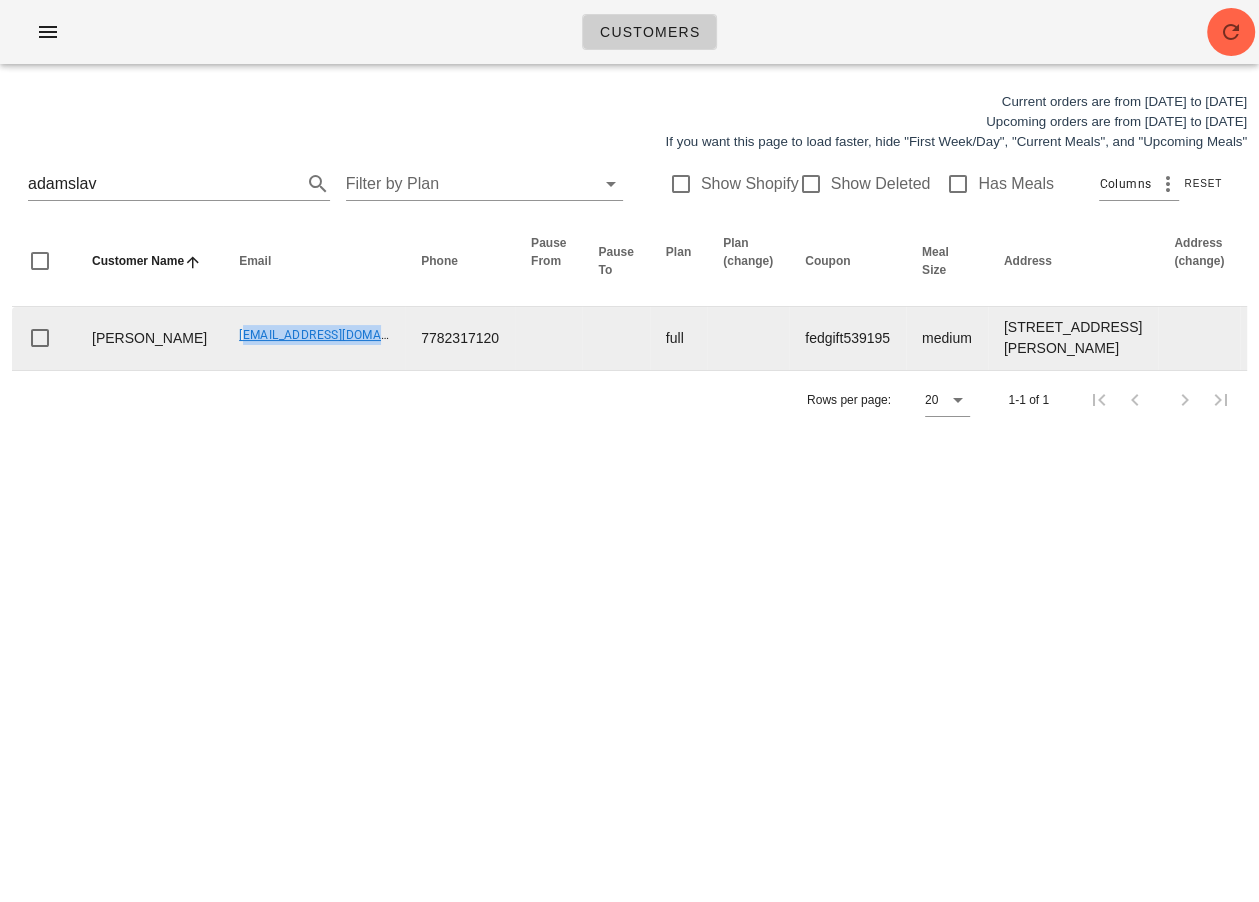 drag, startPoint x: 169, startPoint y: 352, endPoint x: 357, endPoint y: 353, distance: 188.00266 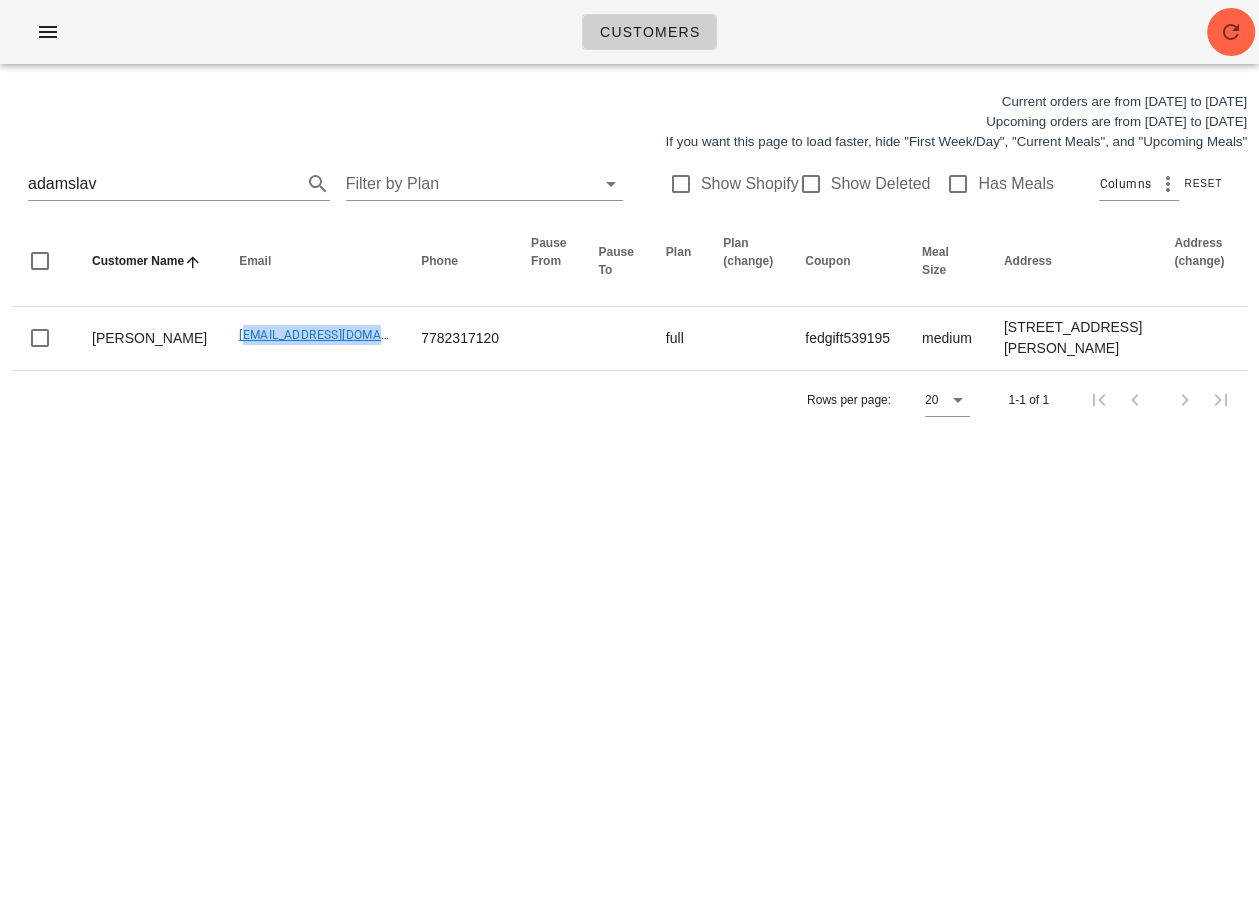 copy on "adamslav@gmail.com" 